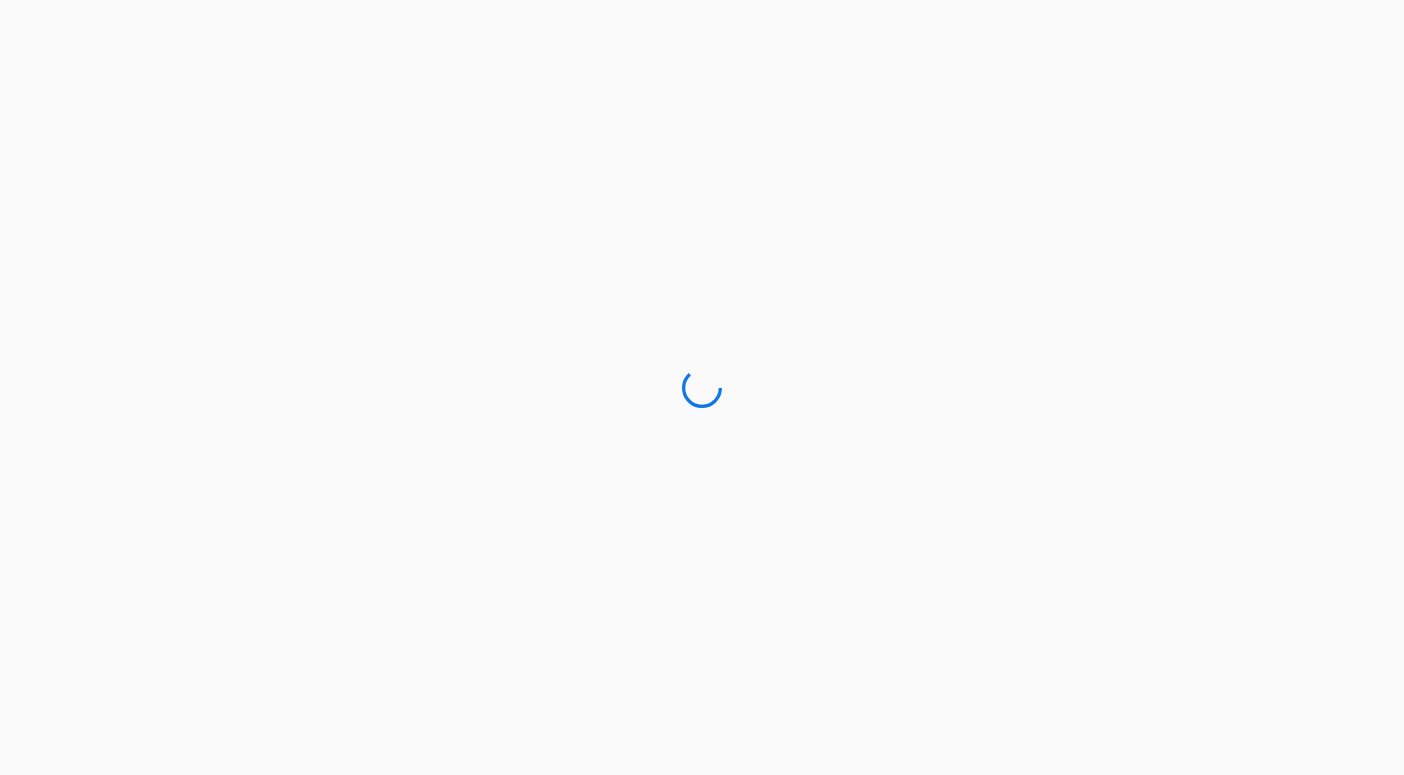 scroll, scrollTop: 0, scrollLeft: 0, axis: both 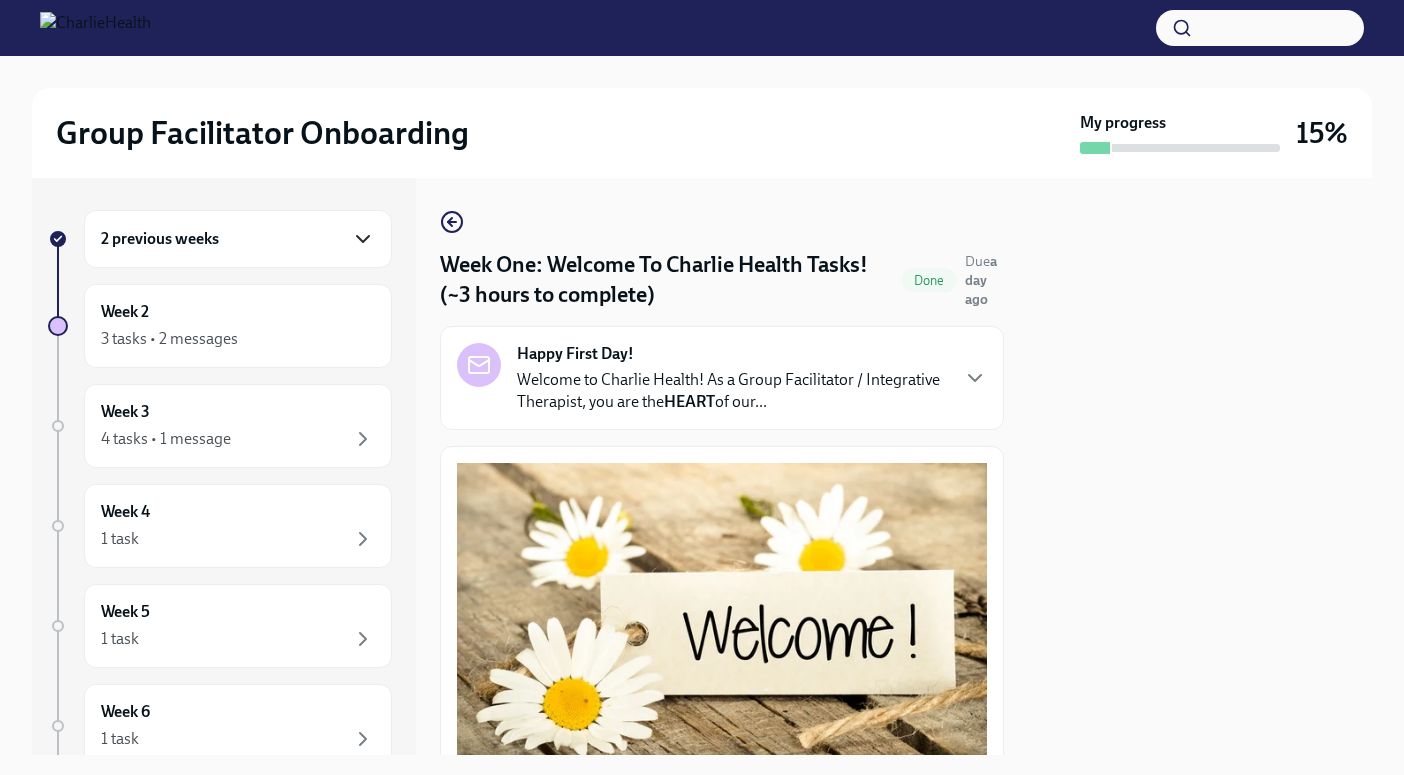 click 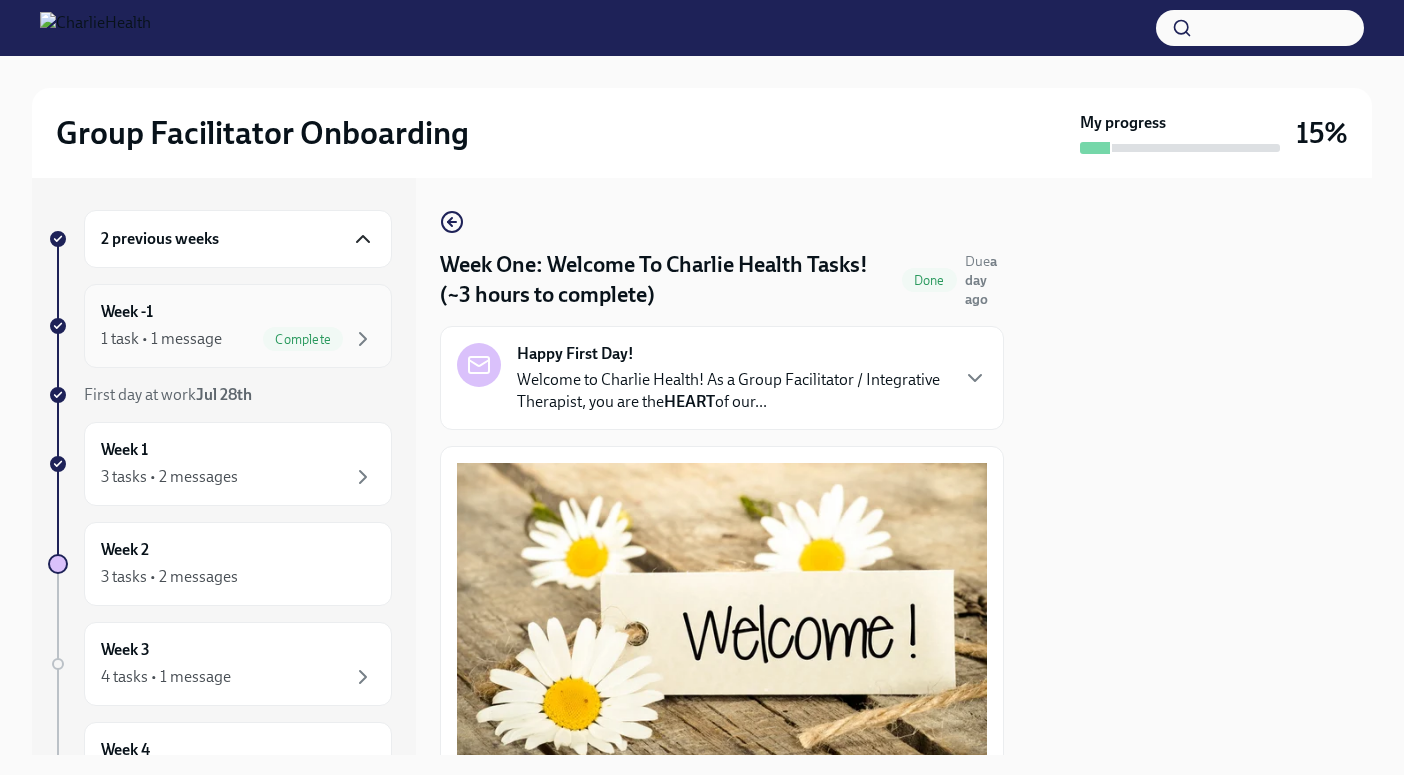click on "Complete" at bounding box center [303, 339] 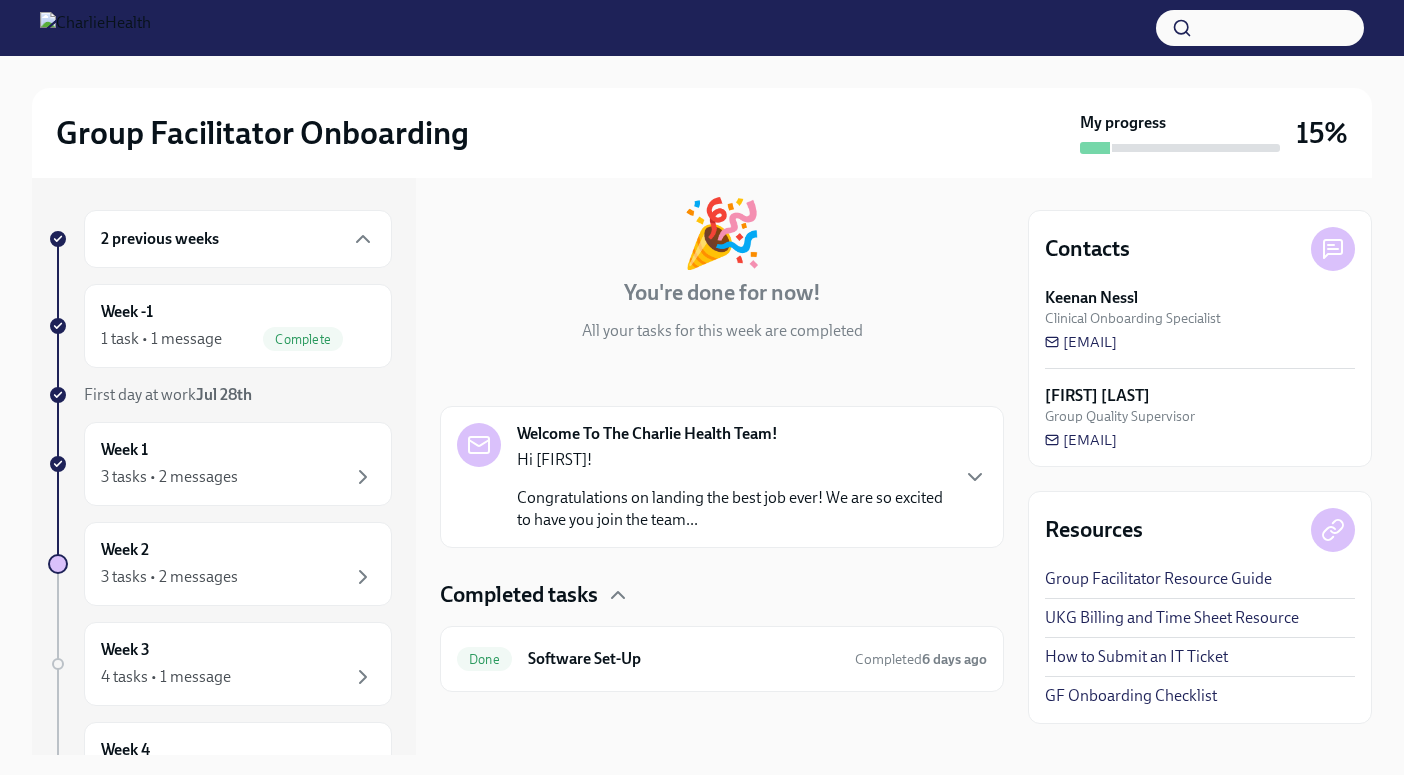 scroll, scrollTop: 103, scrollLeft: 0, axis: vertical 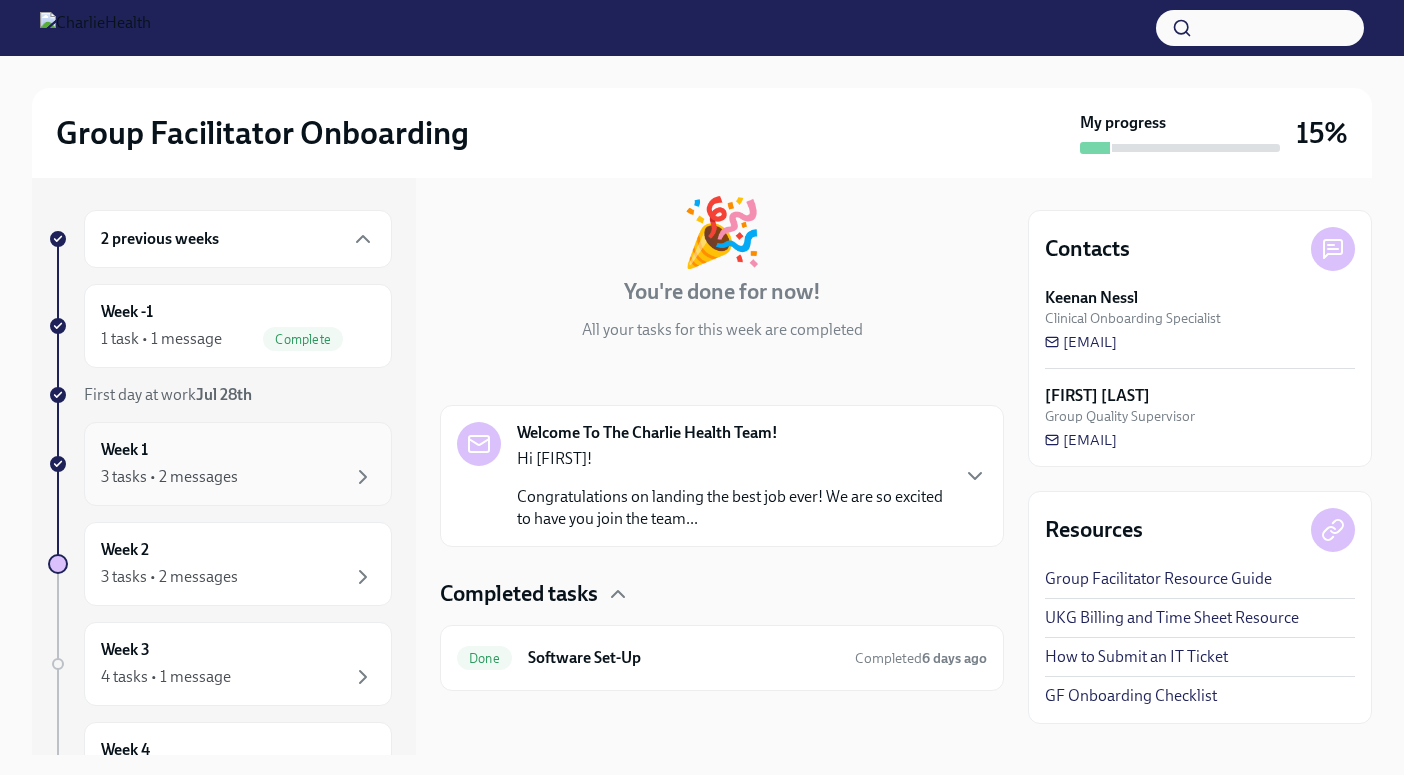 click on "3 tasks • 2 messages" at bounding box center (238, 477) 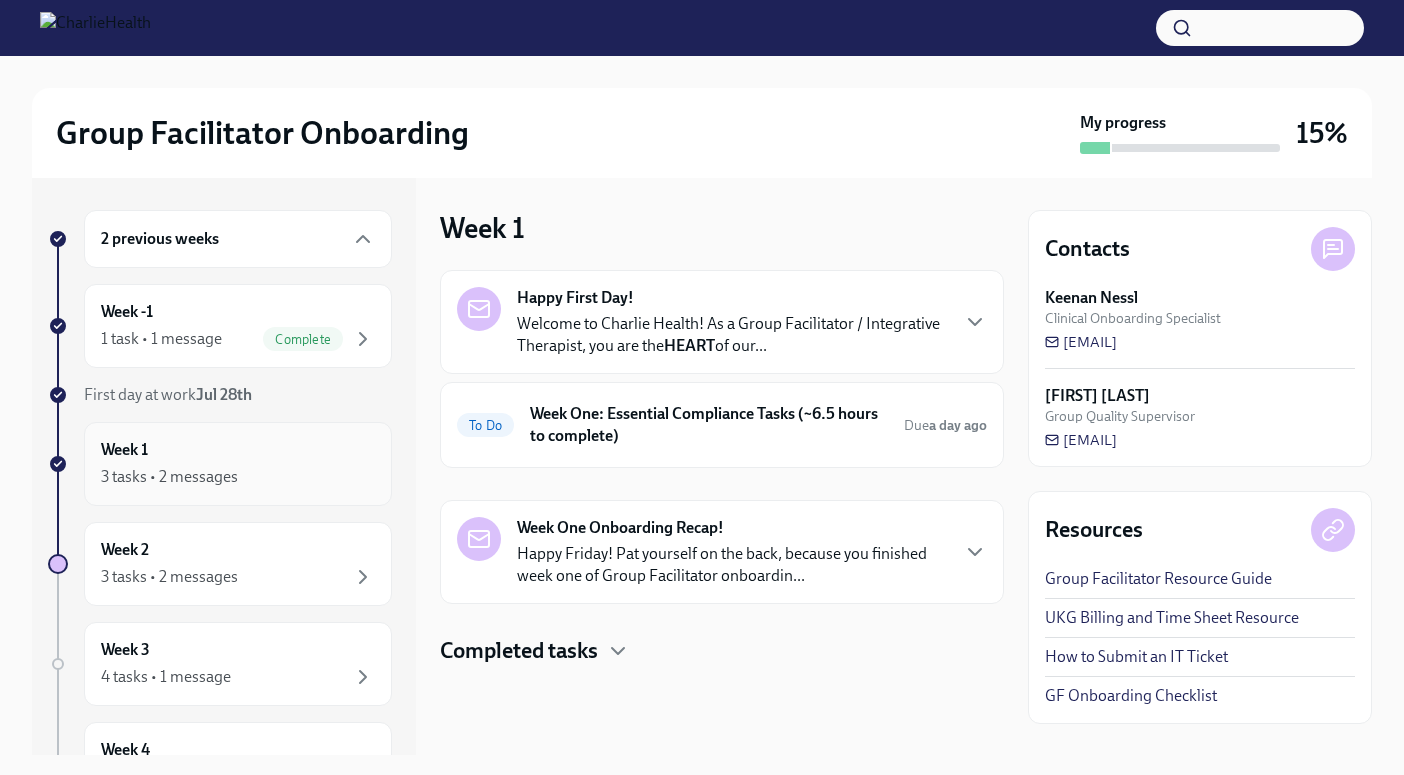 scroll, scrollTop: 0, scrollLeft: 0, axis: both 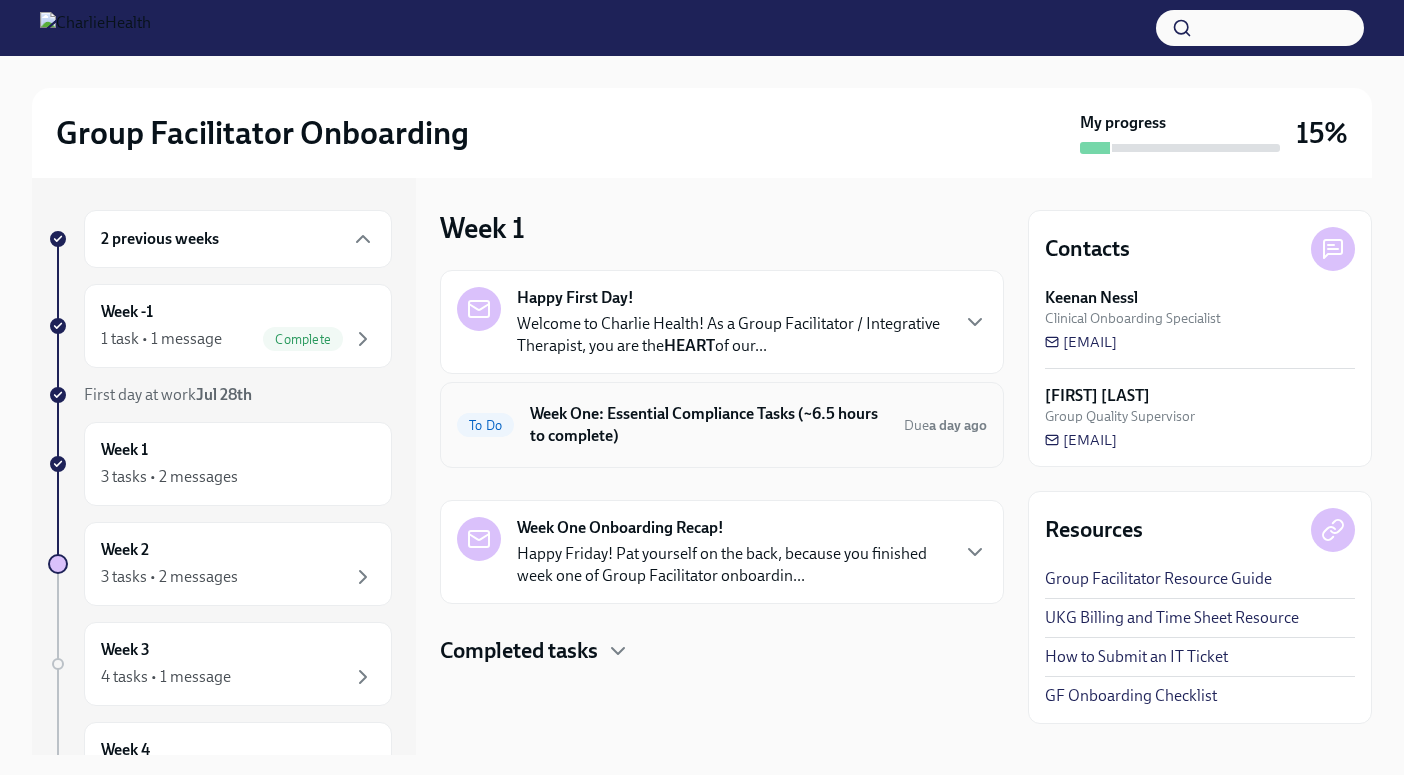 click on "Week One: Essential Compliance Tasks (~6.5 hours to complete)" at bounding box center (709, 425) 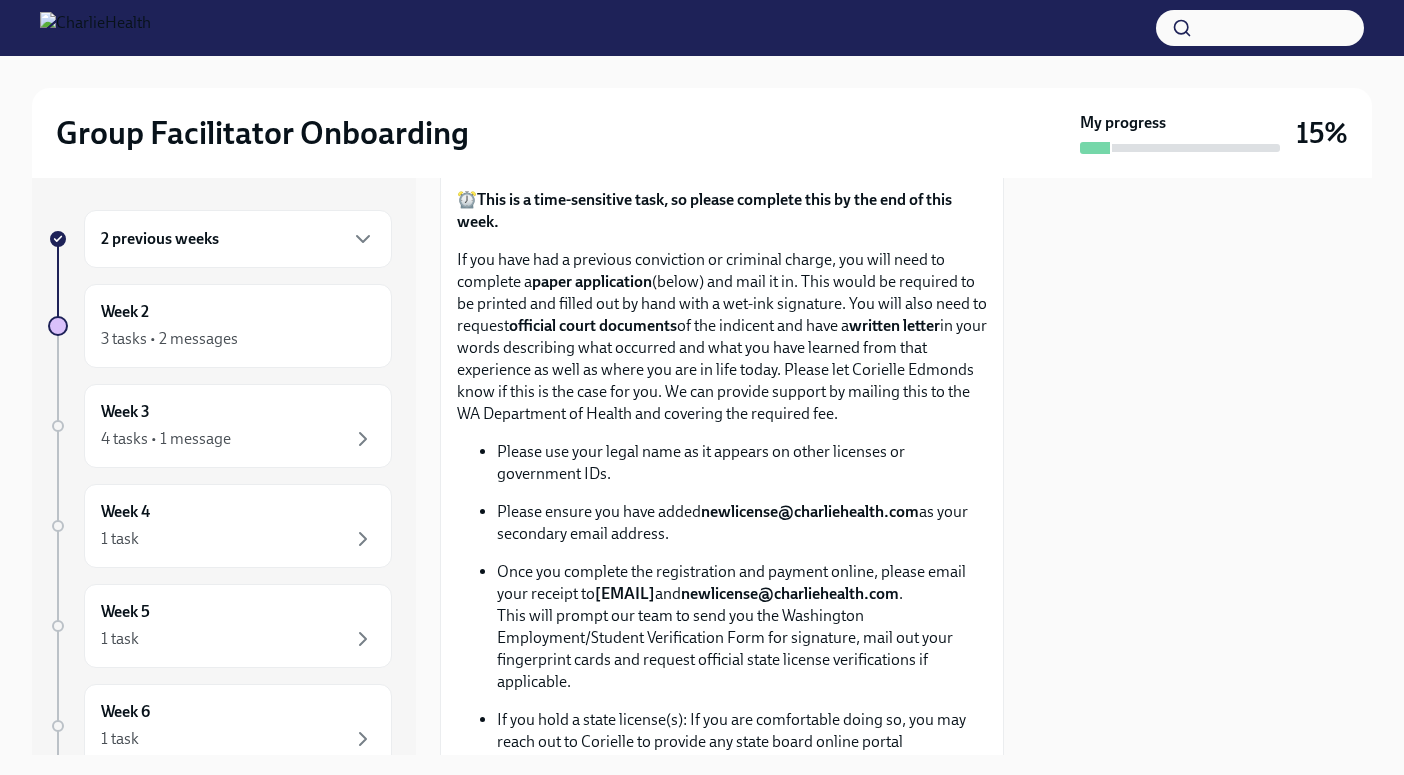 scroll, scrollTop: 1051, scrollLeft: 0, axis: vertical 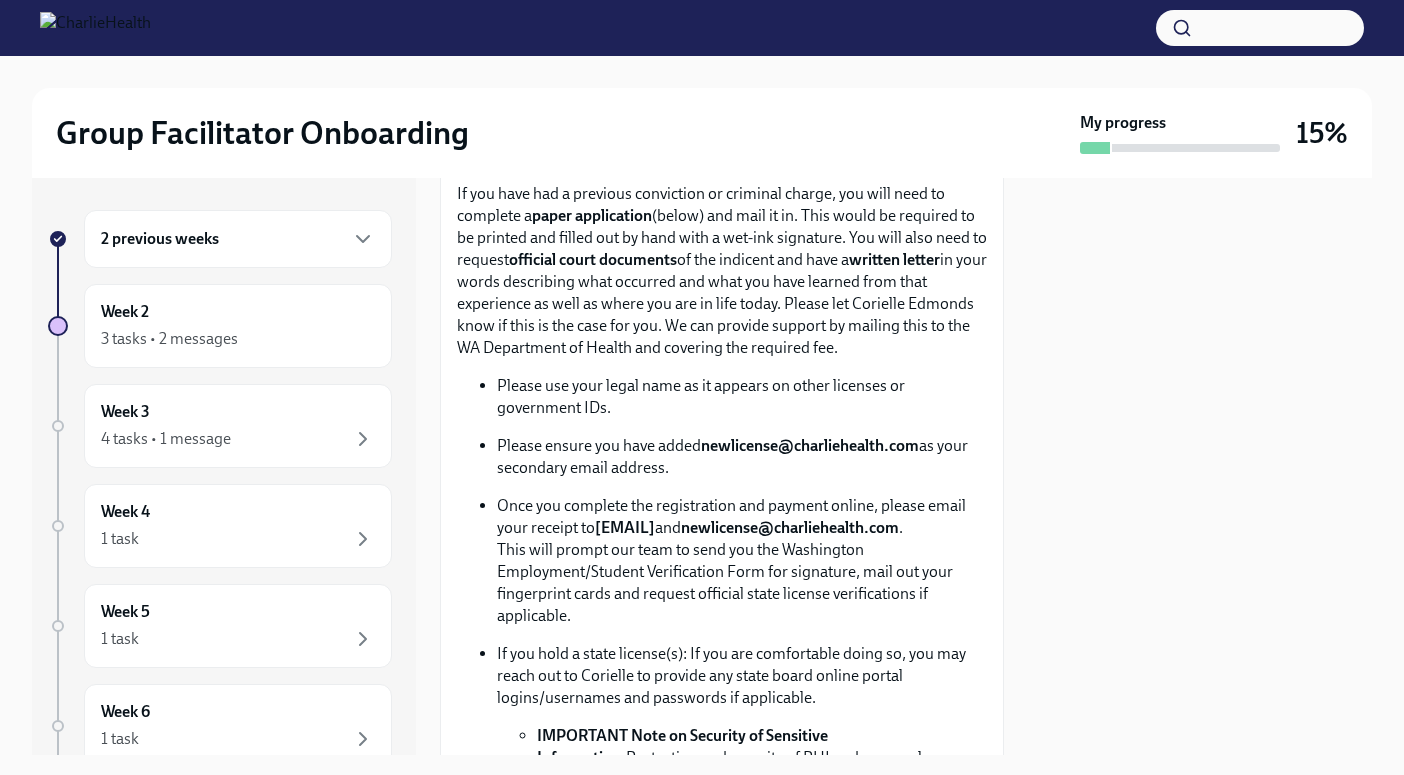 click on "If you have had a previous conviction or criminal charge, you will need to complete a  paper application  (below) and mail it in. This would be required to be printed and filled out by hand with a wet-ink signature. You will also need to request  official court documents  of the indicent and have a  written letter  in your words describing what occurred and what you have learned from that experience as well as where you are in life today. Please let Corielle Edmonds know if this is the case for you. We can provide support by mailing this to the WA Department of Health and covering the required fee." at bounding box center (722, 271) 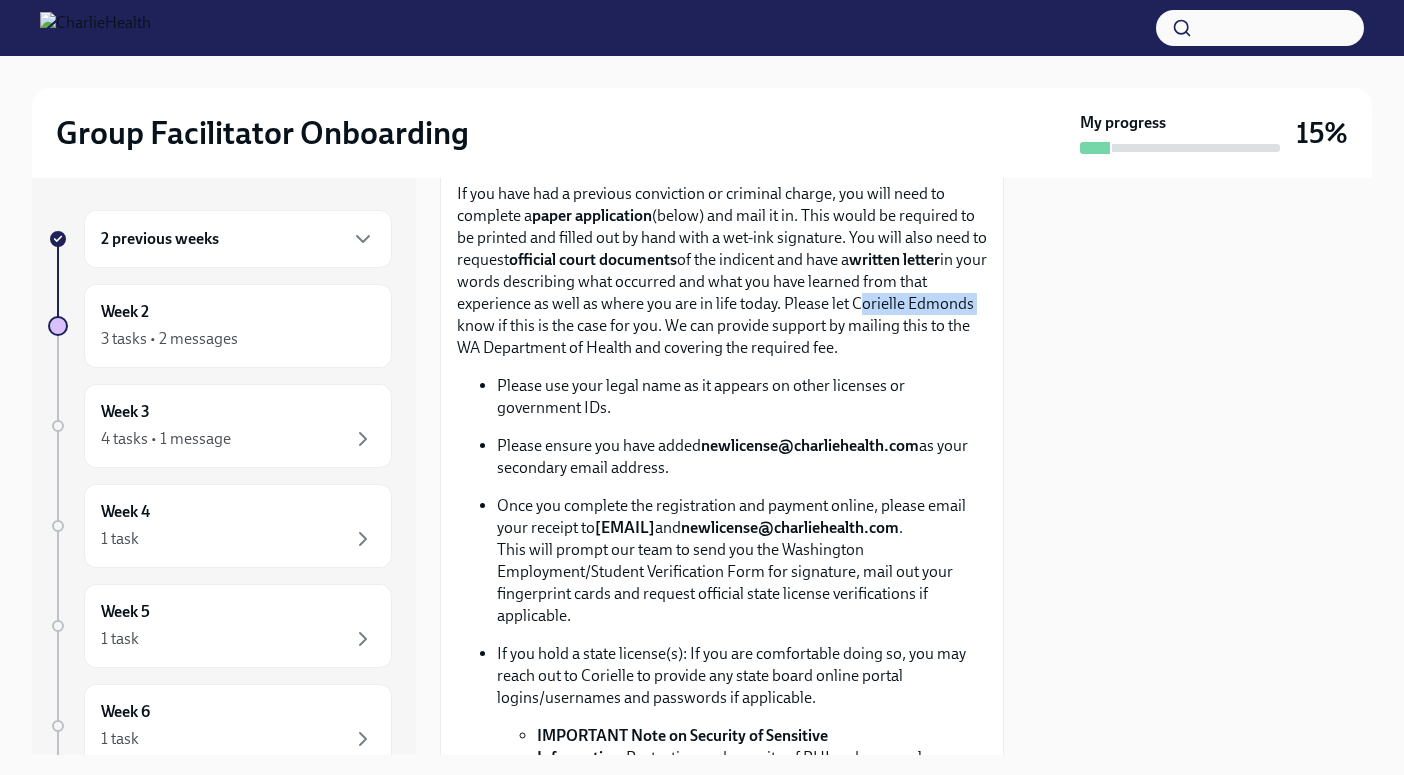 drag, startPoint x: 922, startPoint y: 296, endPoint x: 521, endPoint y: 318, distance: 401.60303 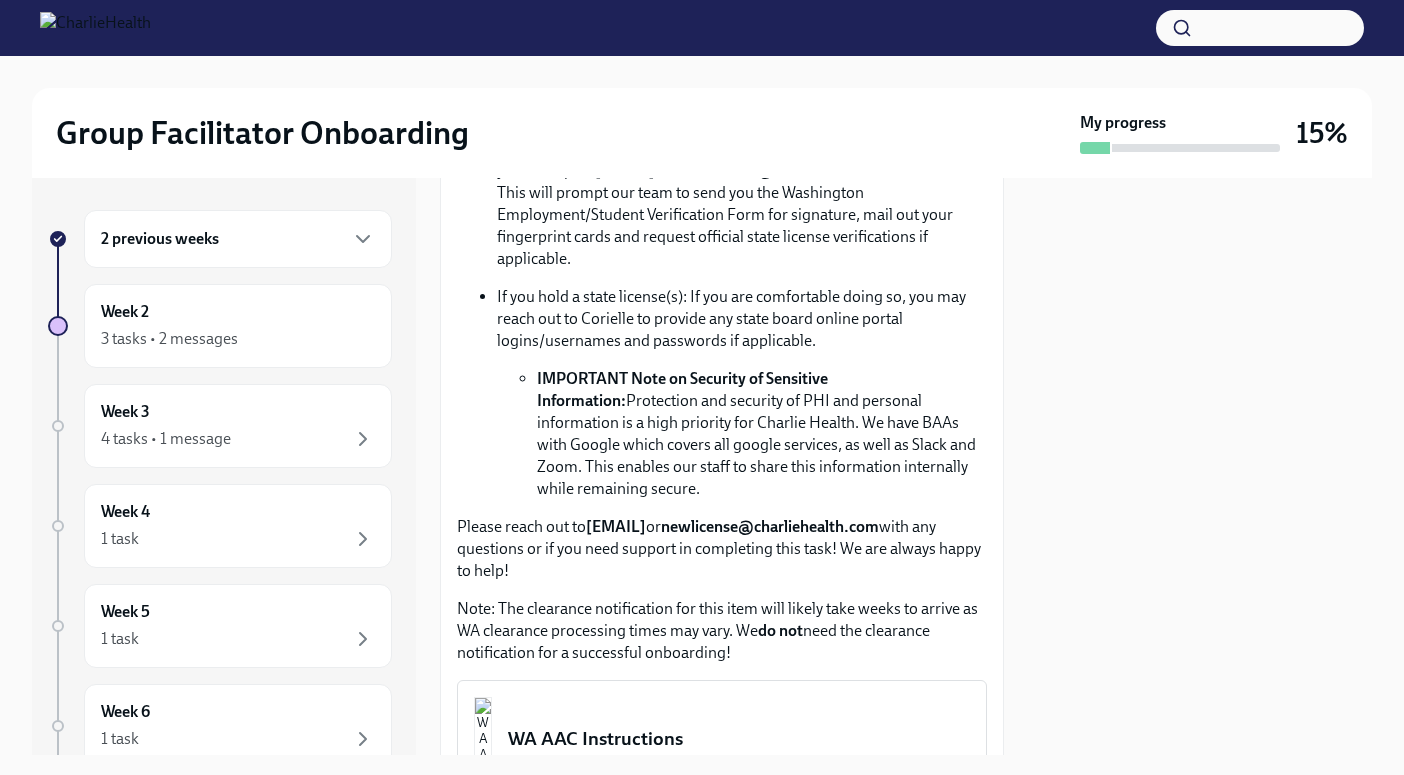 scroll, scrollTop: 1409, scrollLeft: 0, axis: vertical 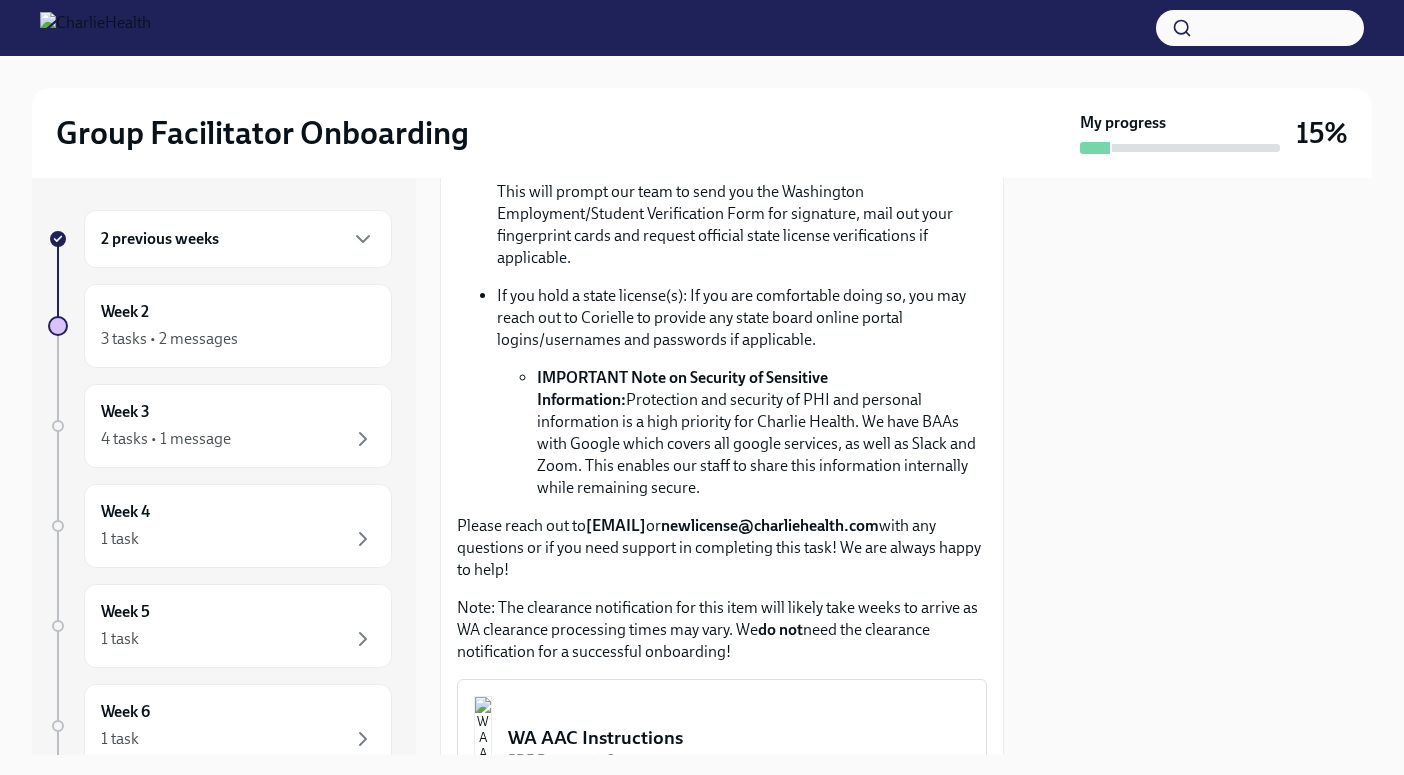 drag, startPoint x: 588, startPoint y: 543, endPoint x: 842, endPoint y: 542, distance: 254.00197 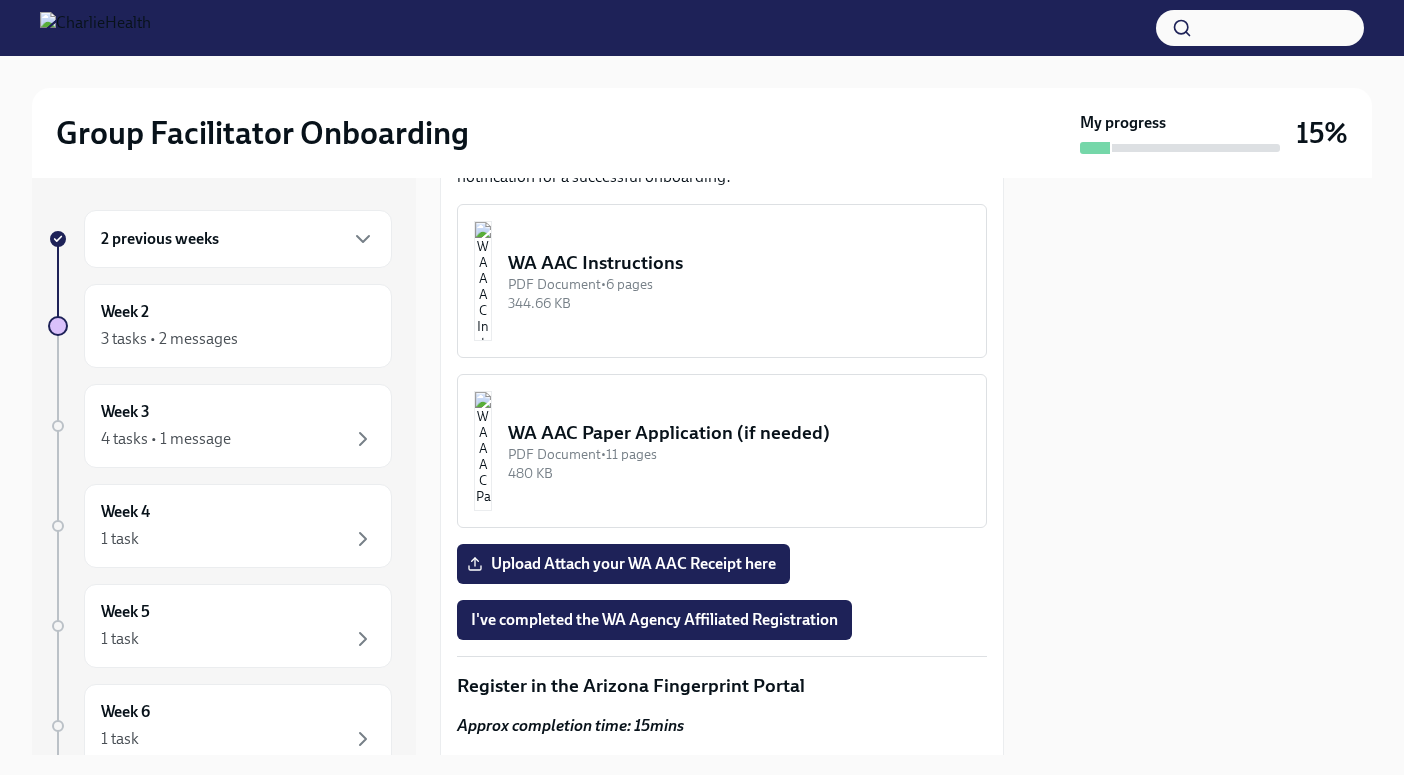 scroll, scrollTop: 1888, scrollLeft: 0, axis: vertical 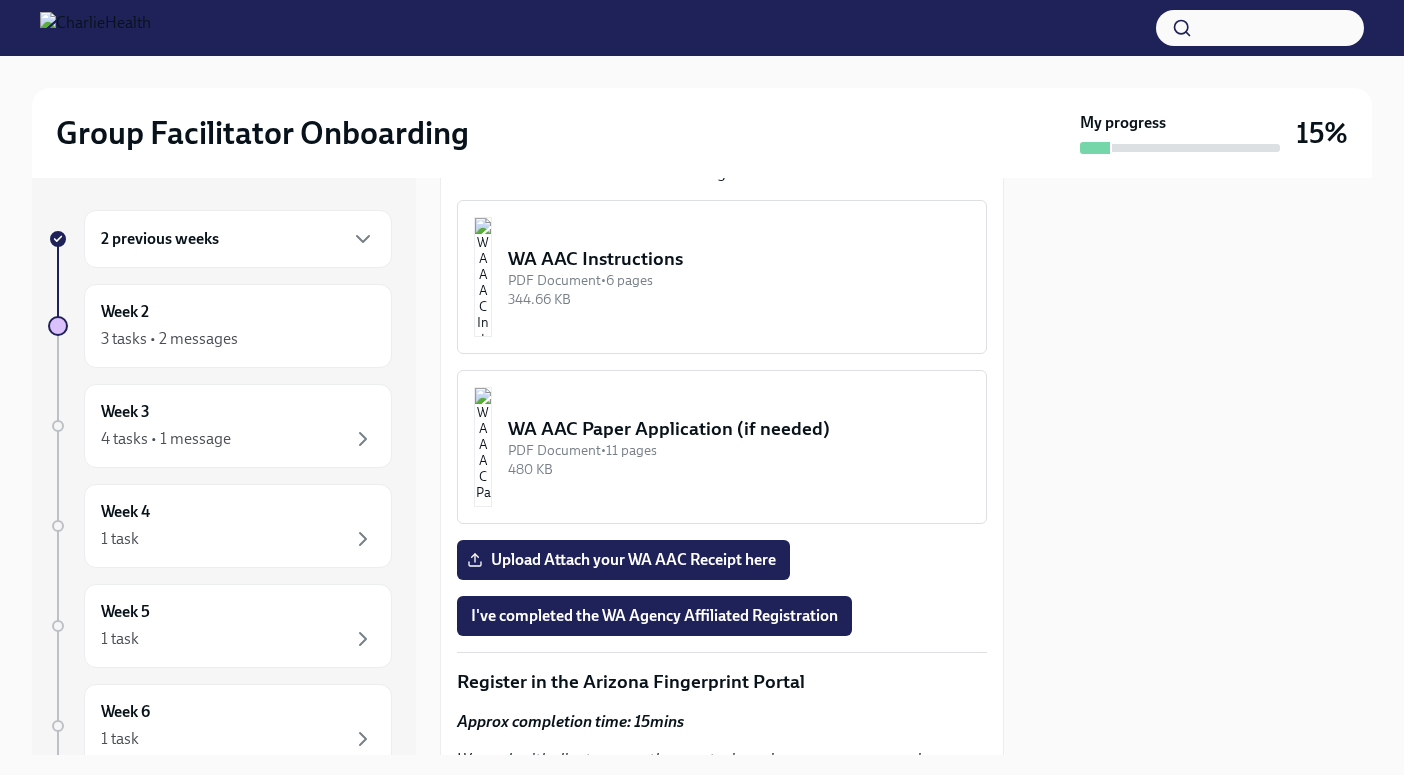 click at bounding box center [483, 447] 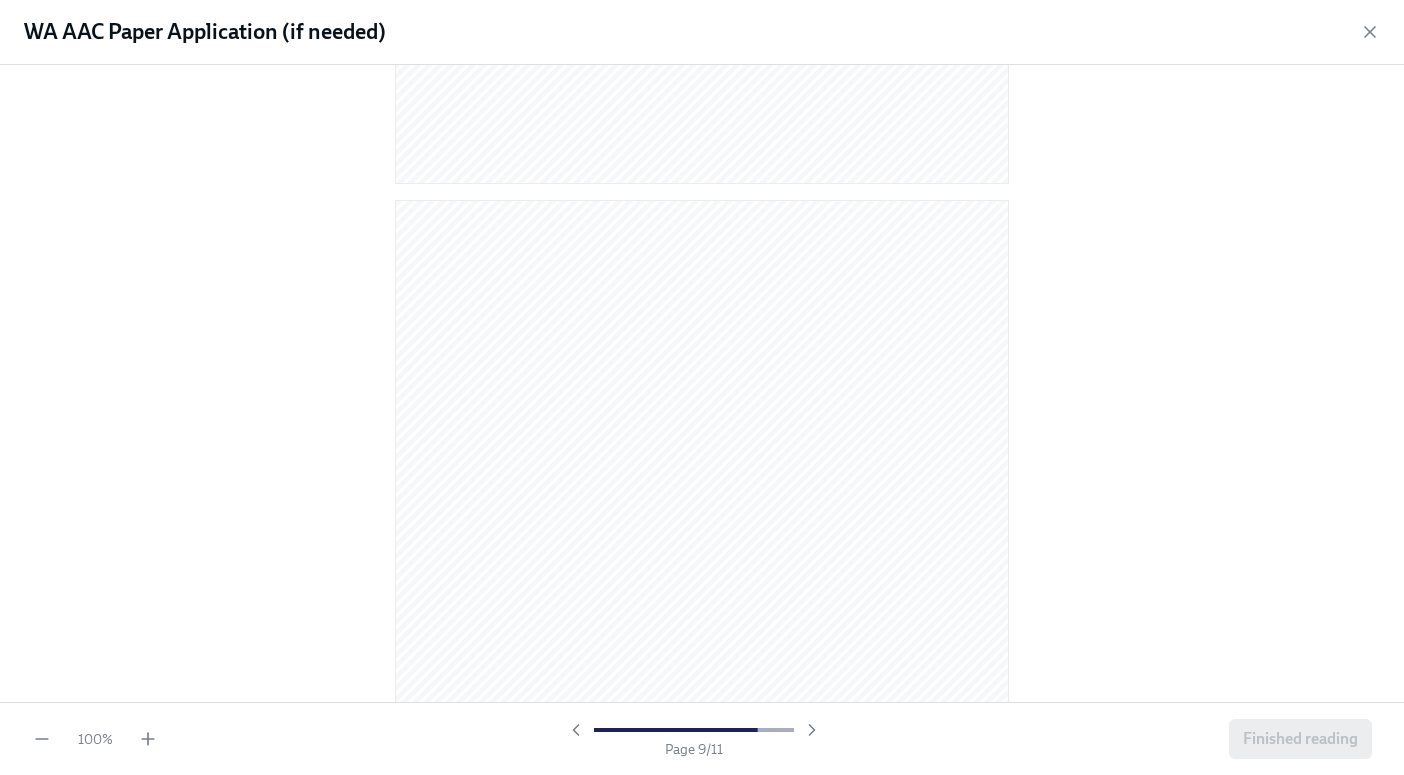 scroll, scrollTop: 8289, scrollLeft: 0, axis: vertical 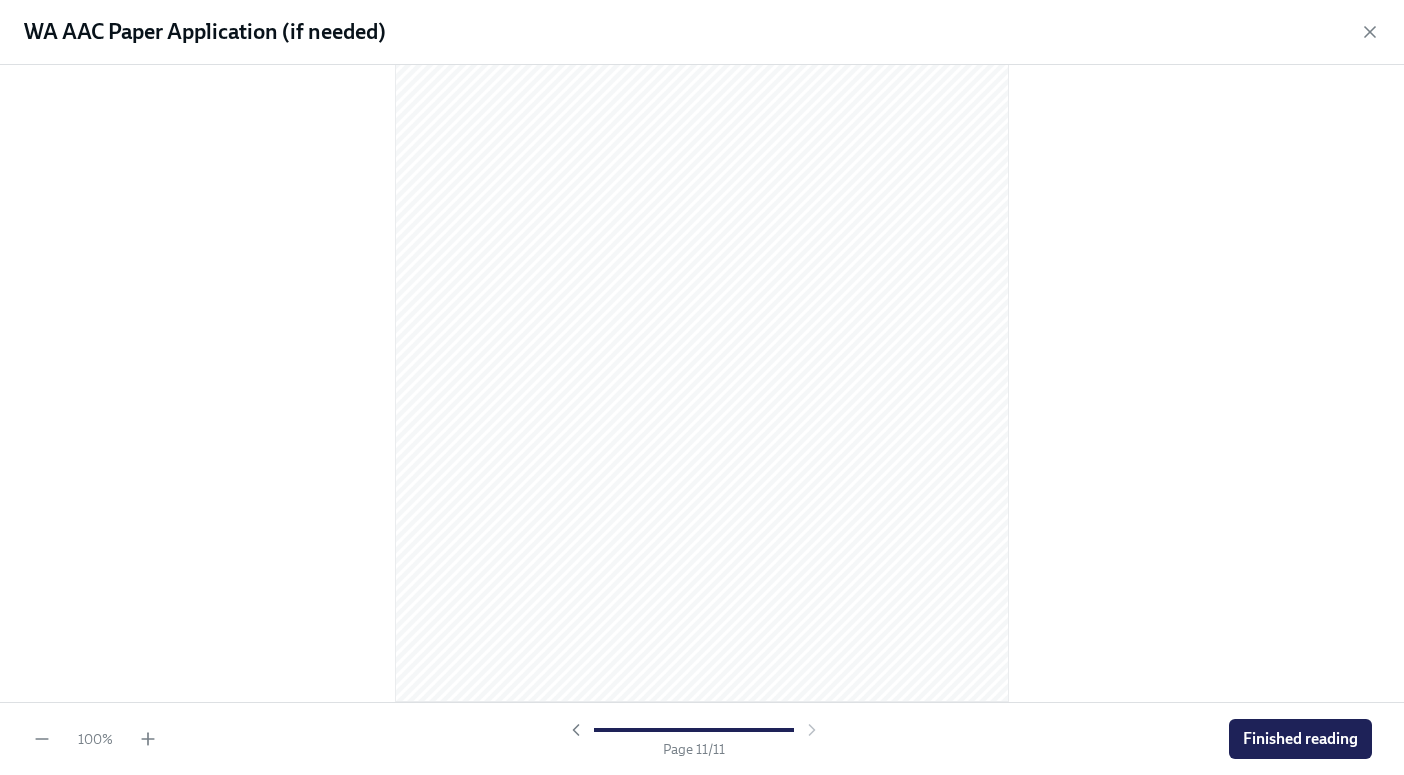 click on "Finished reading" at bounding box center (1300, 739) 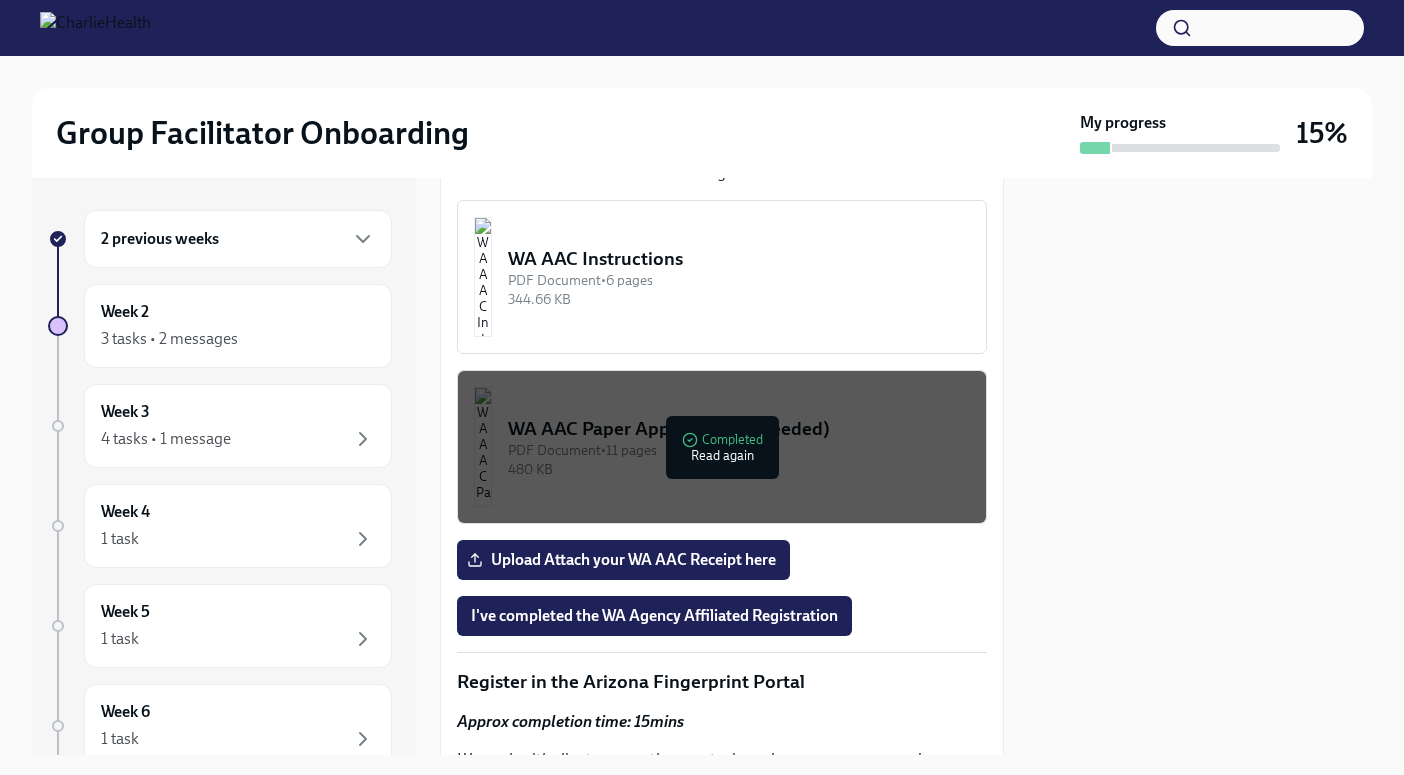 click on "WA AAC Paper Application (if needed) PDF Document  •  11 pages 480 KB Completed Read again" at bounding box center (722, 447) 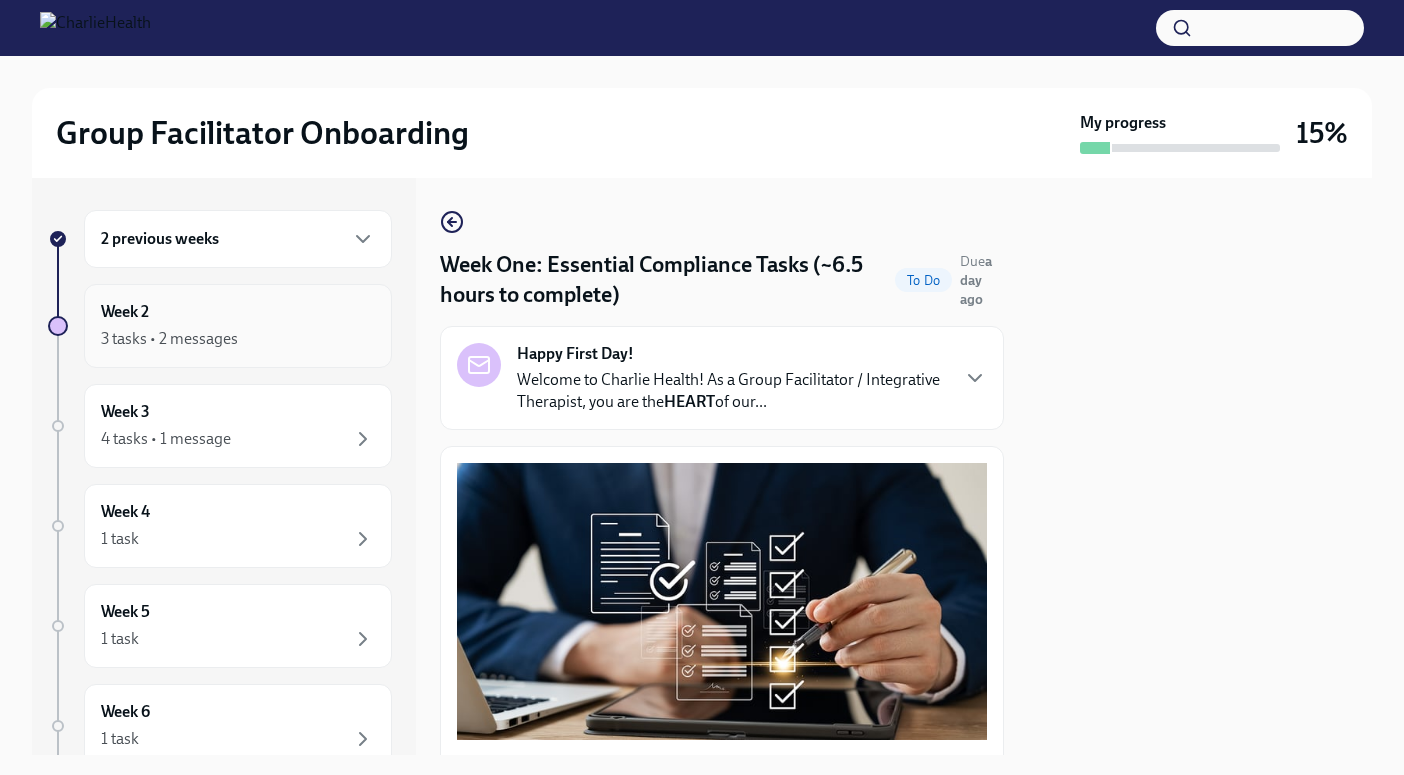 click on "3 tasks • 2 messages" at bounding box center [169, 339] 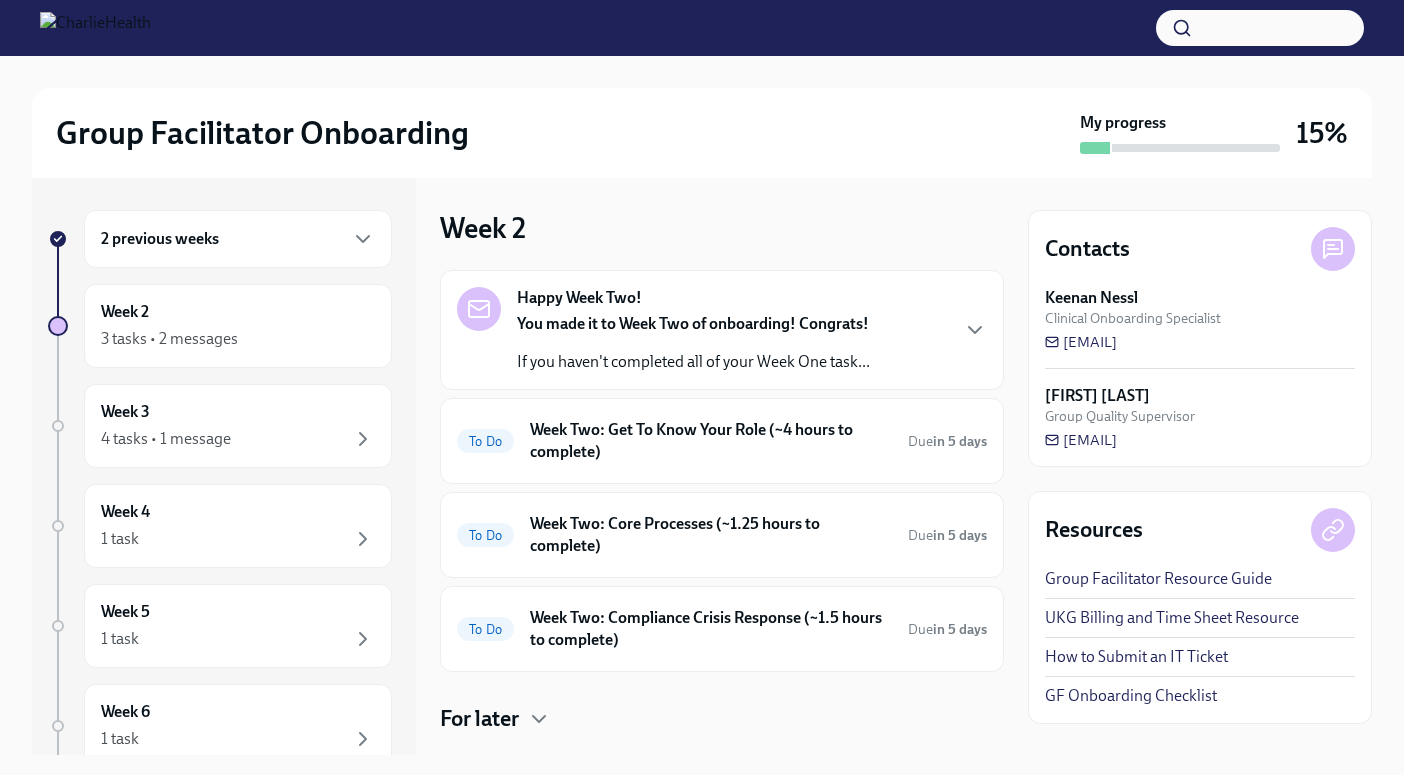 click on "2 previous weeks" at bounding box center [238, 239] 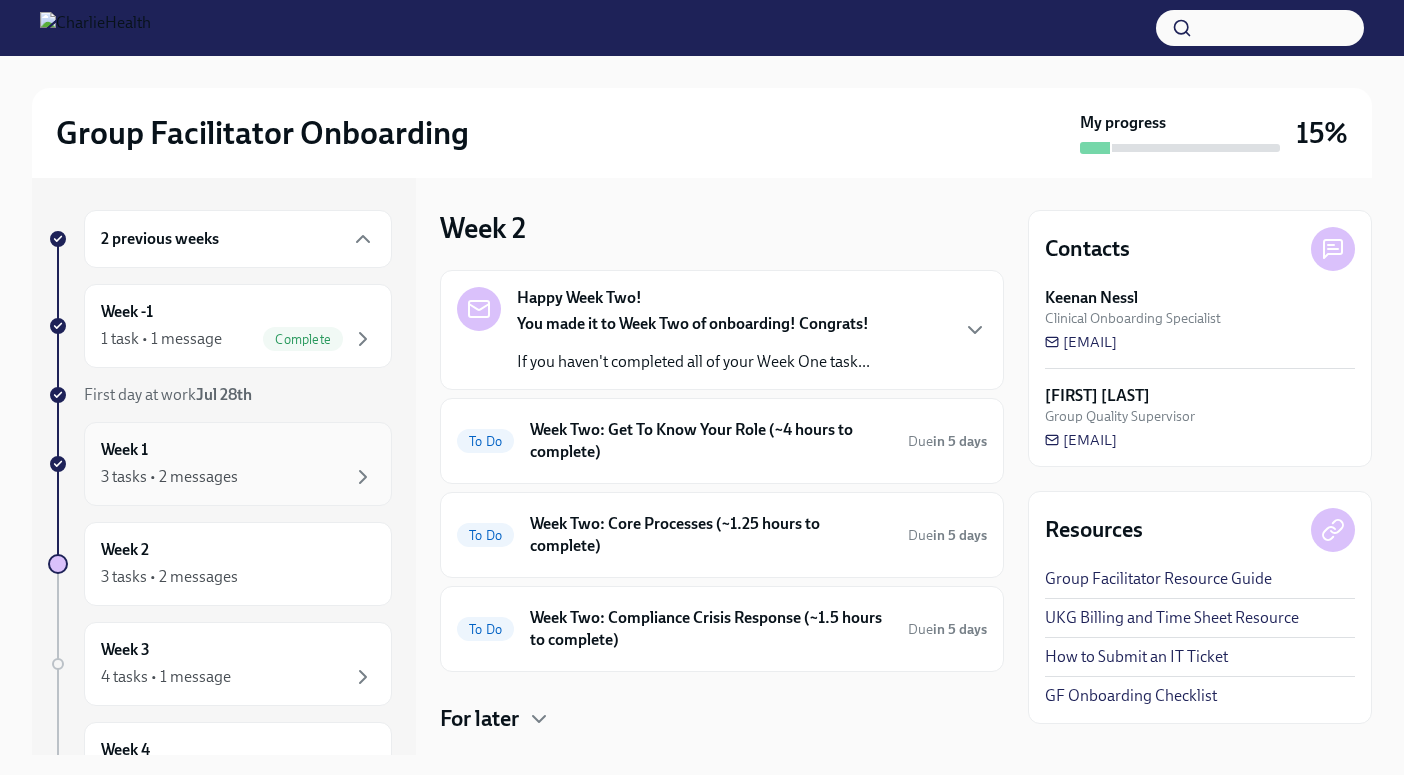click on "3 tasks • 2 messages" at bounding box center [169, 477] 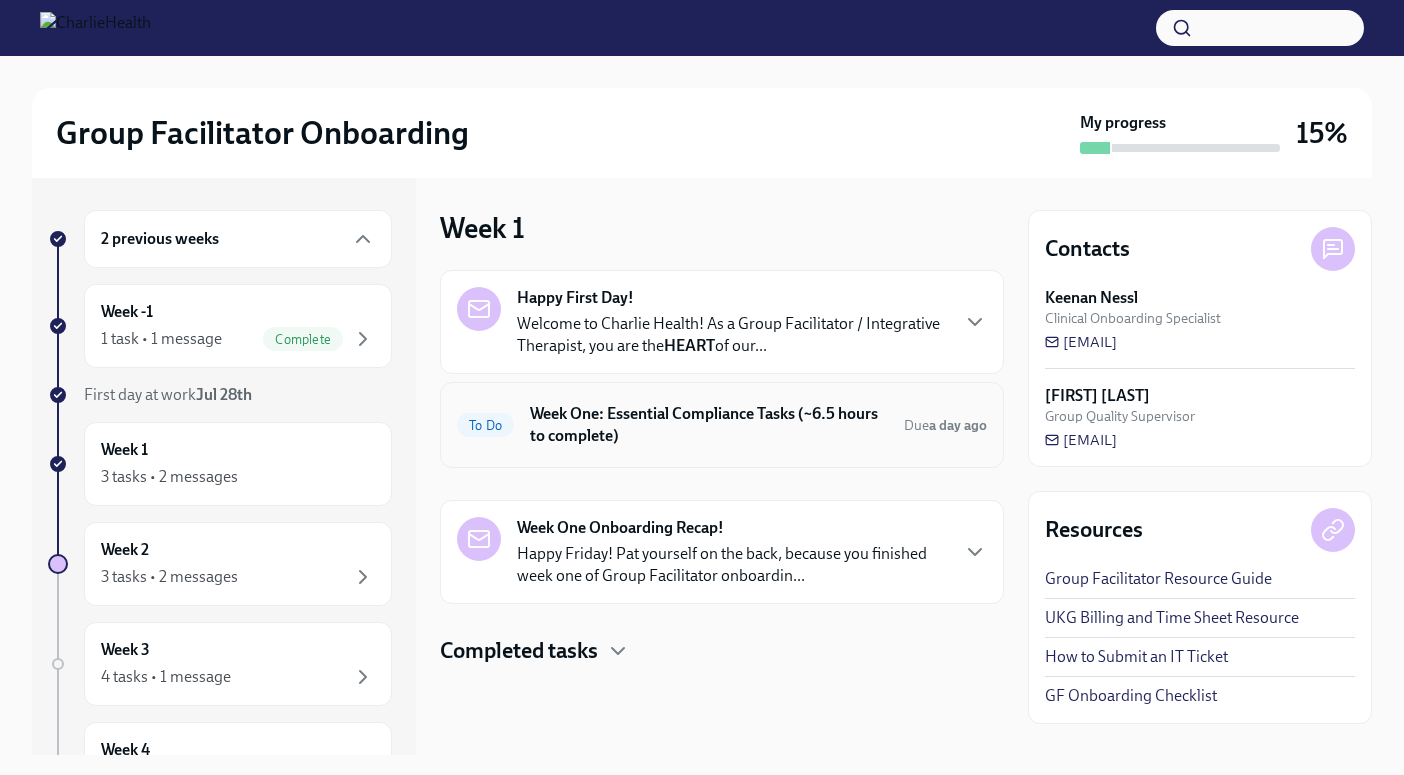 click on "Week One: Essential Compliance Tasks (~6.5 hours to complete)" at bounding box center [709, 425] 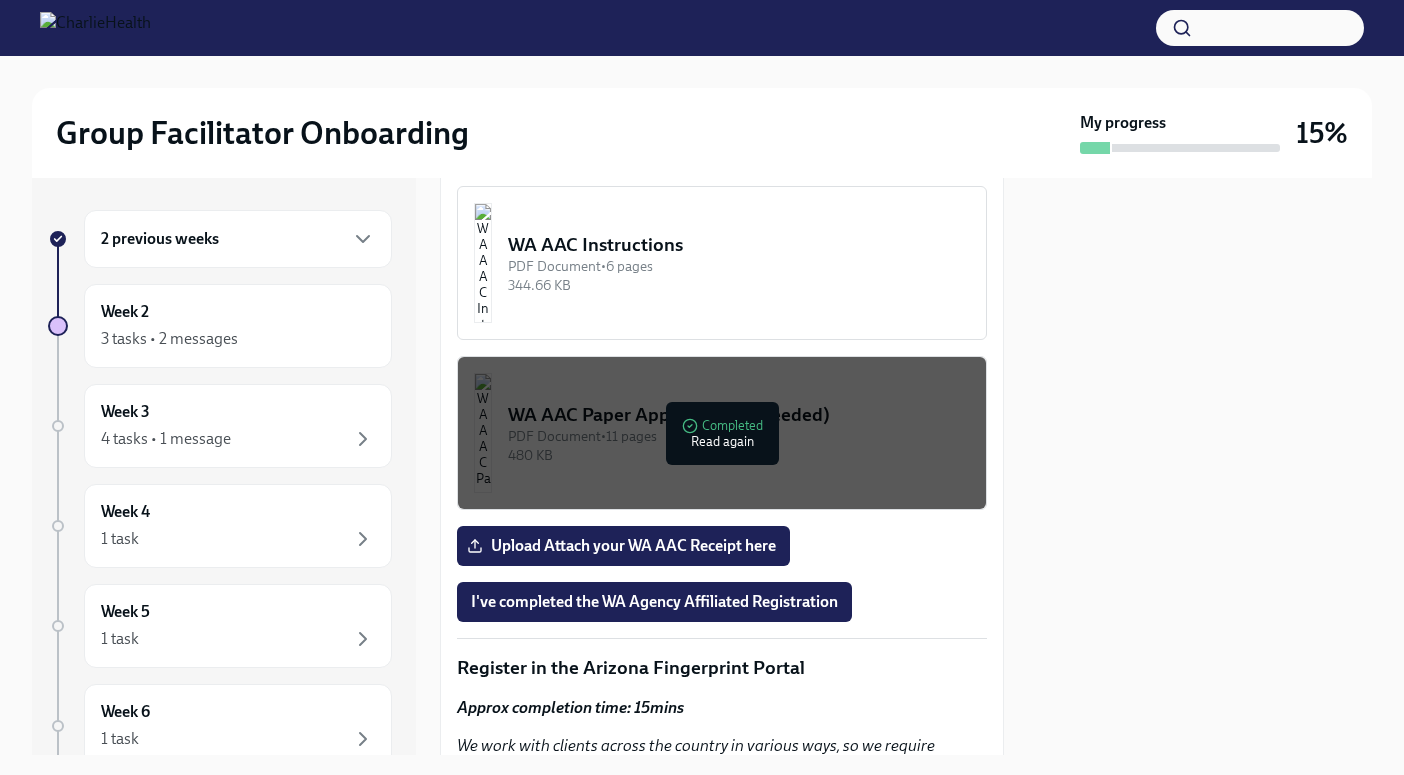scroll, scrollTop: 1906, scrollLeft: 0, axis: vertical 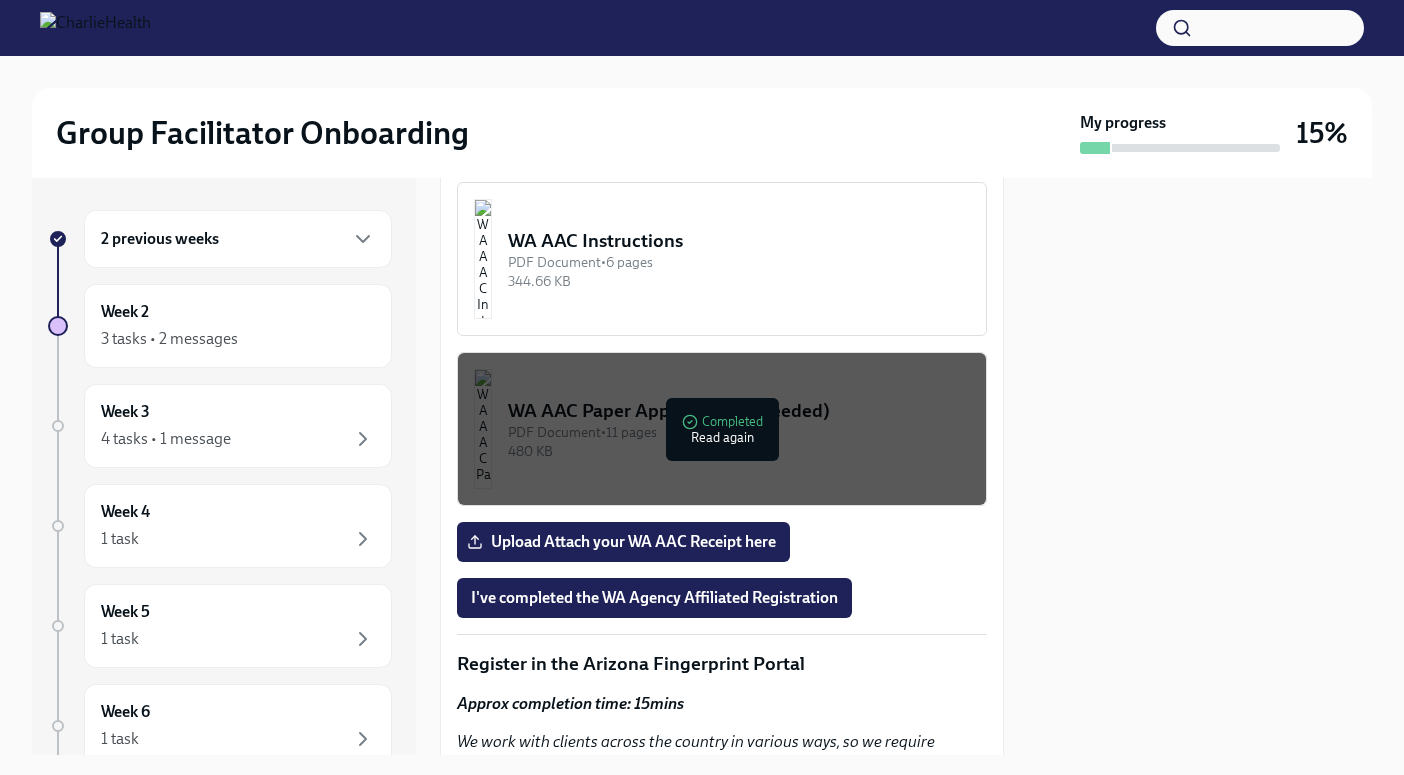 click on "480 KB" at bounding box center (739, 451) 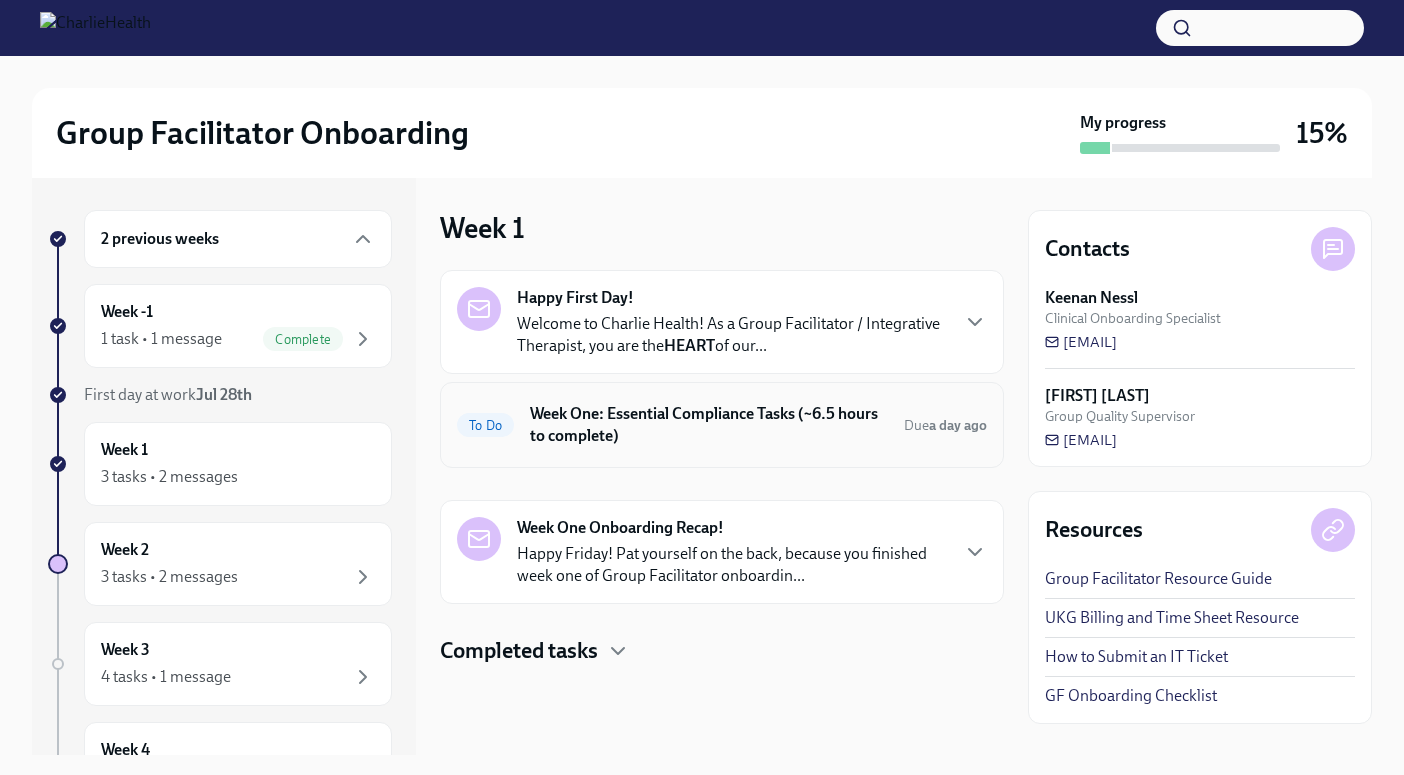 click on "Week One: Essential Compliance Tasks (~6.5 hours to complete)" at bounding box center [709, 425] 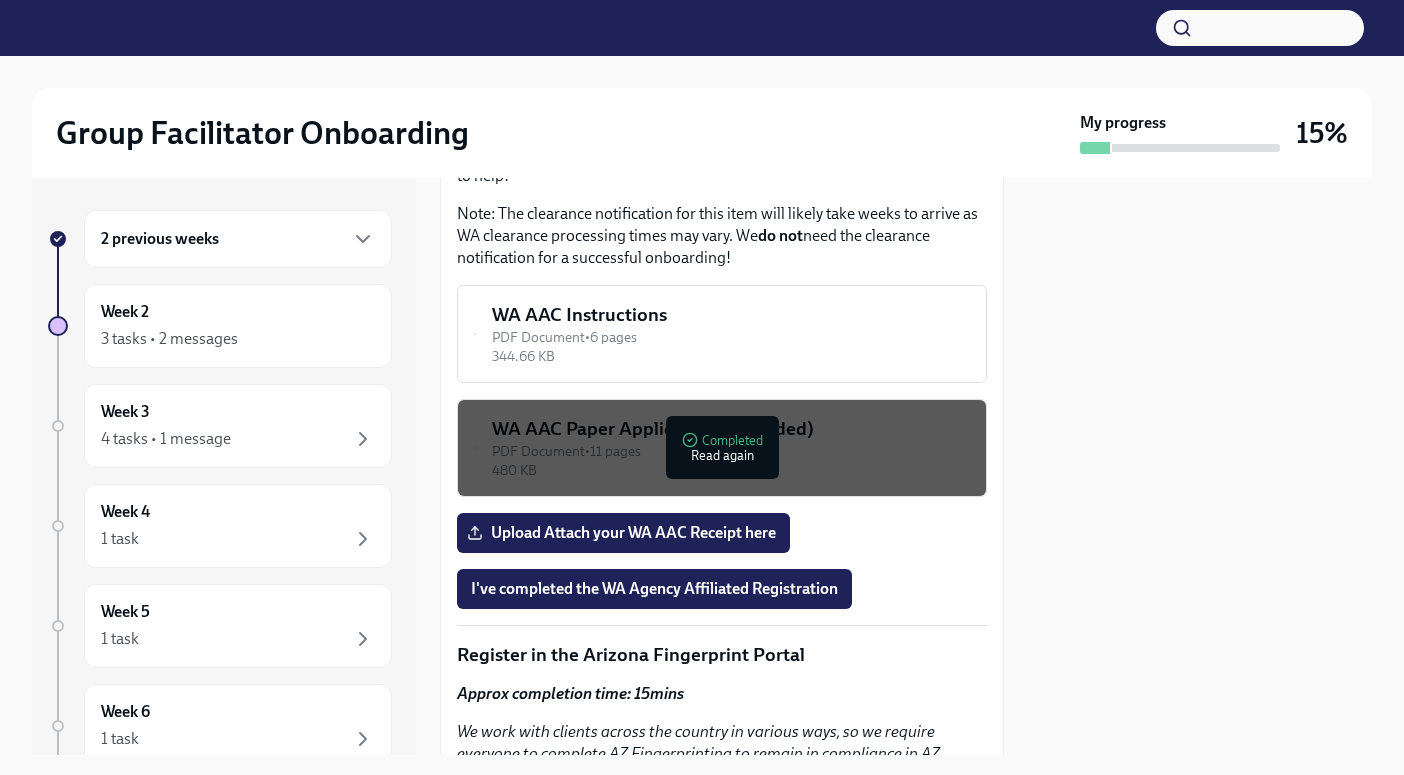 scroll, scrollTop: 1802, scrollLeft: 0, axis: vertical 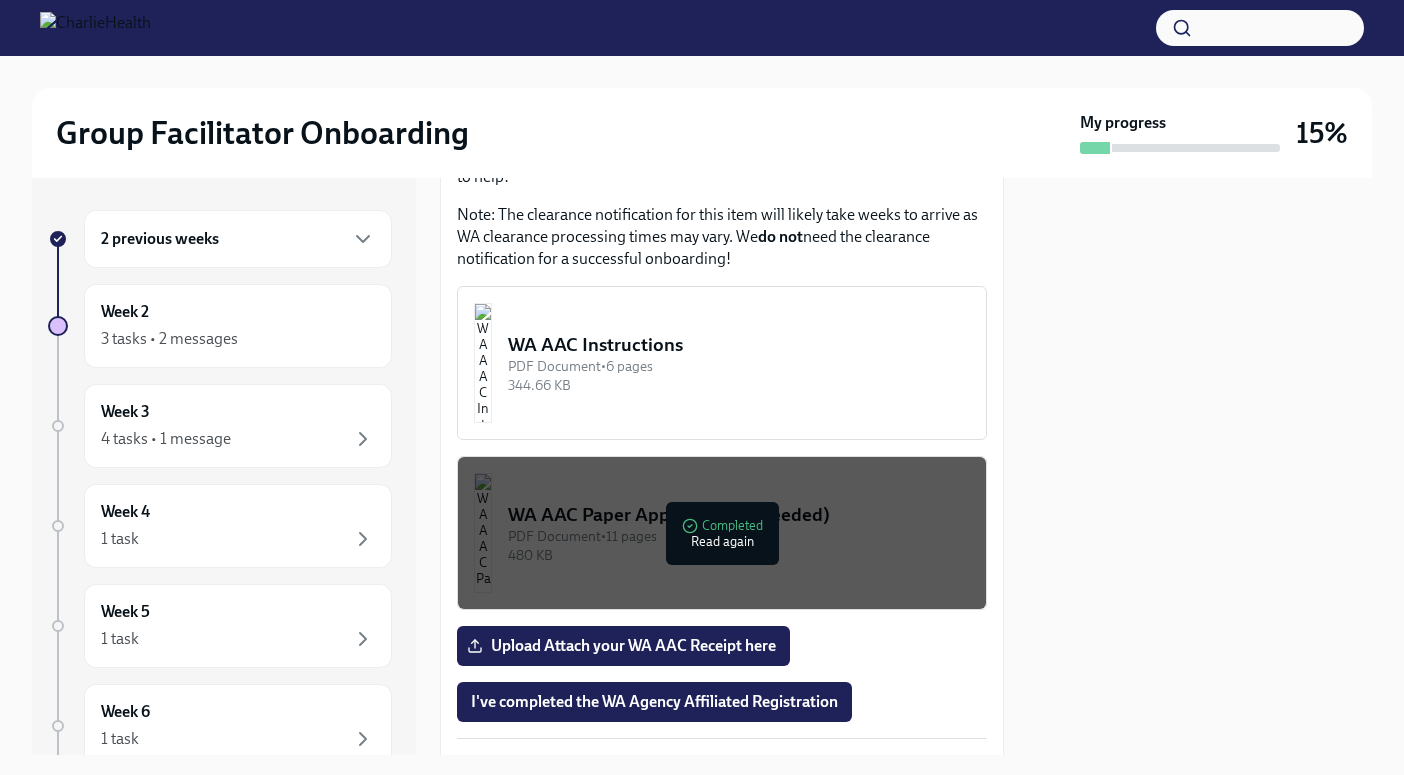 click on "PDF Document  •  6 pages" at bounding box center (739, 366) 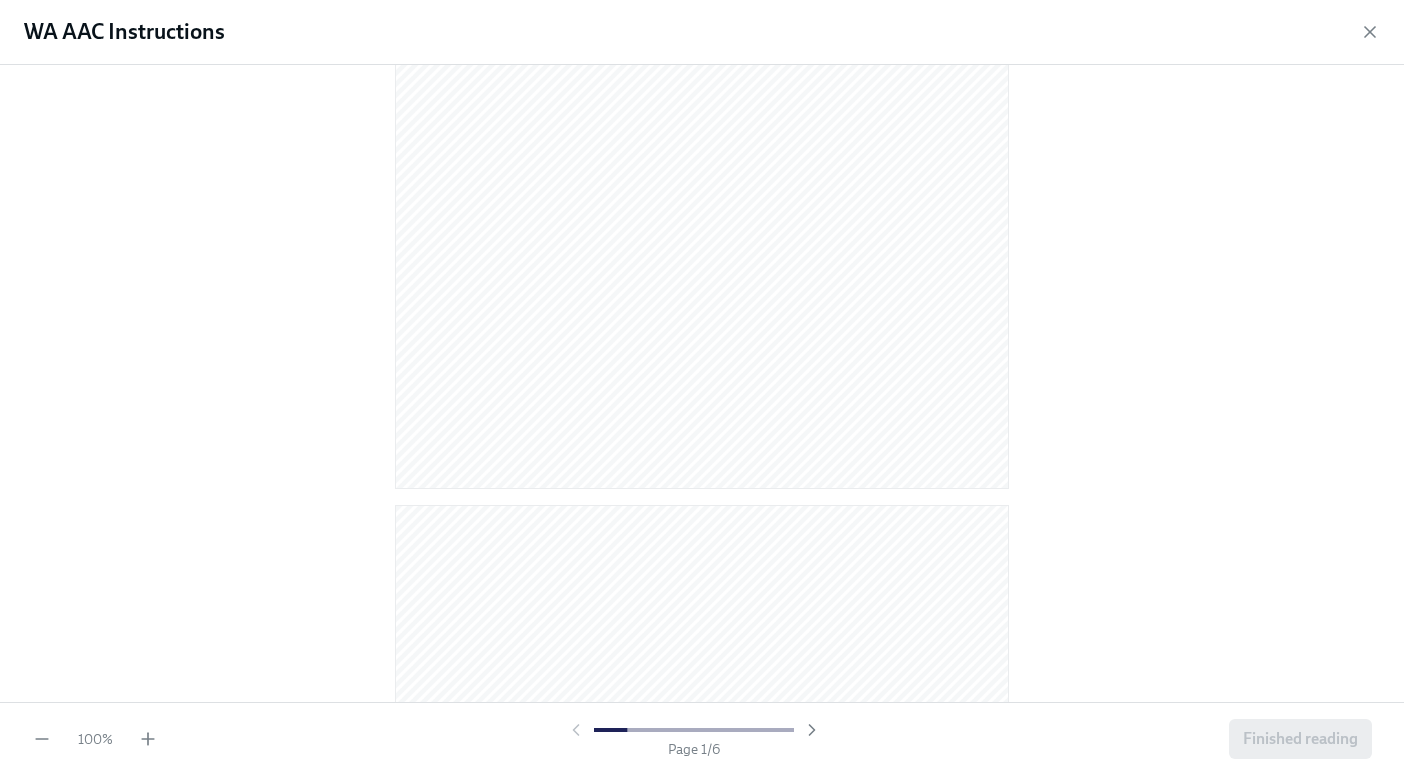 scroll, scrollTop: 0, scrollLeft: 0, axis: both 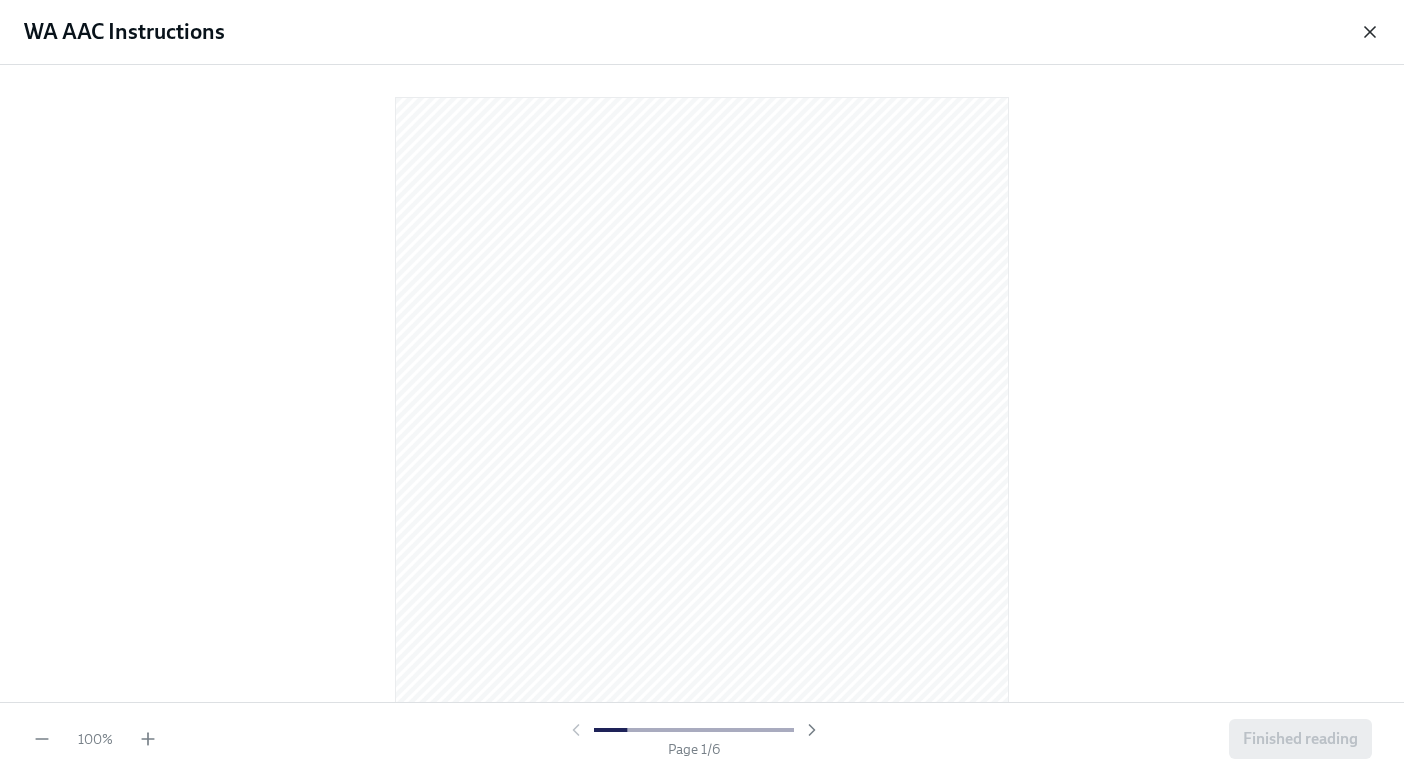 click 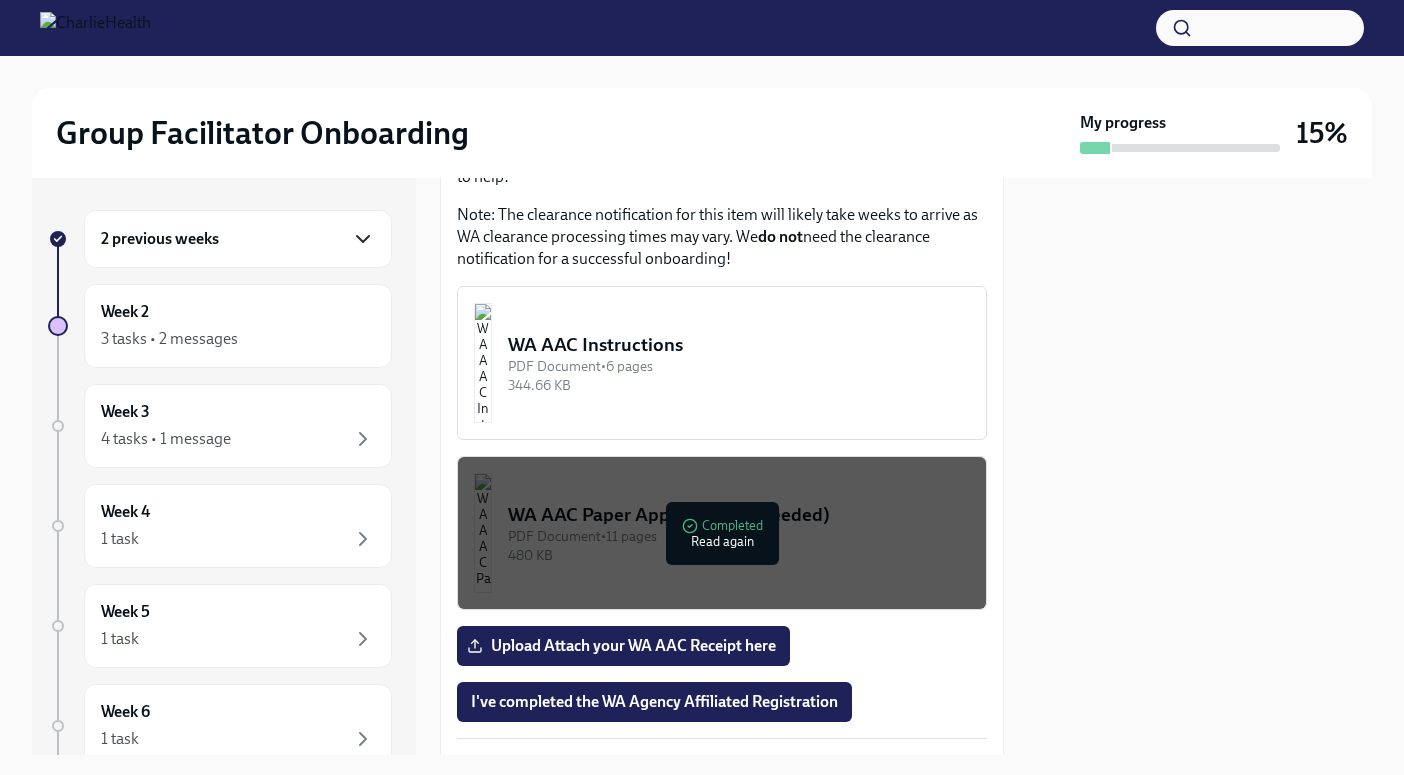 click 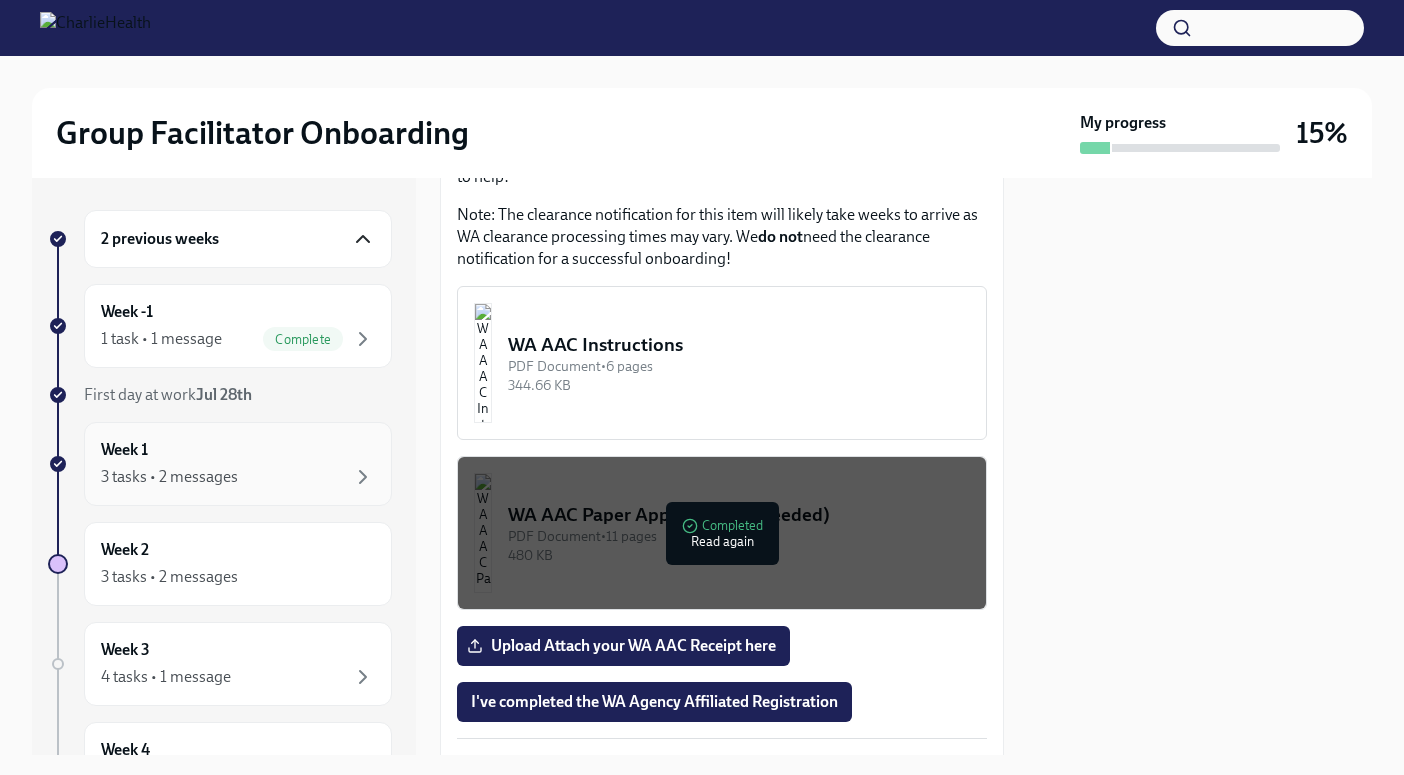 click on "Week 1 3 tasks • 2 messages" at bounding box center [238, 464] 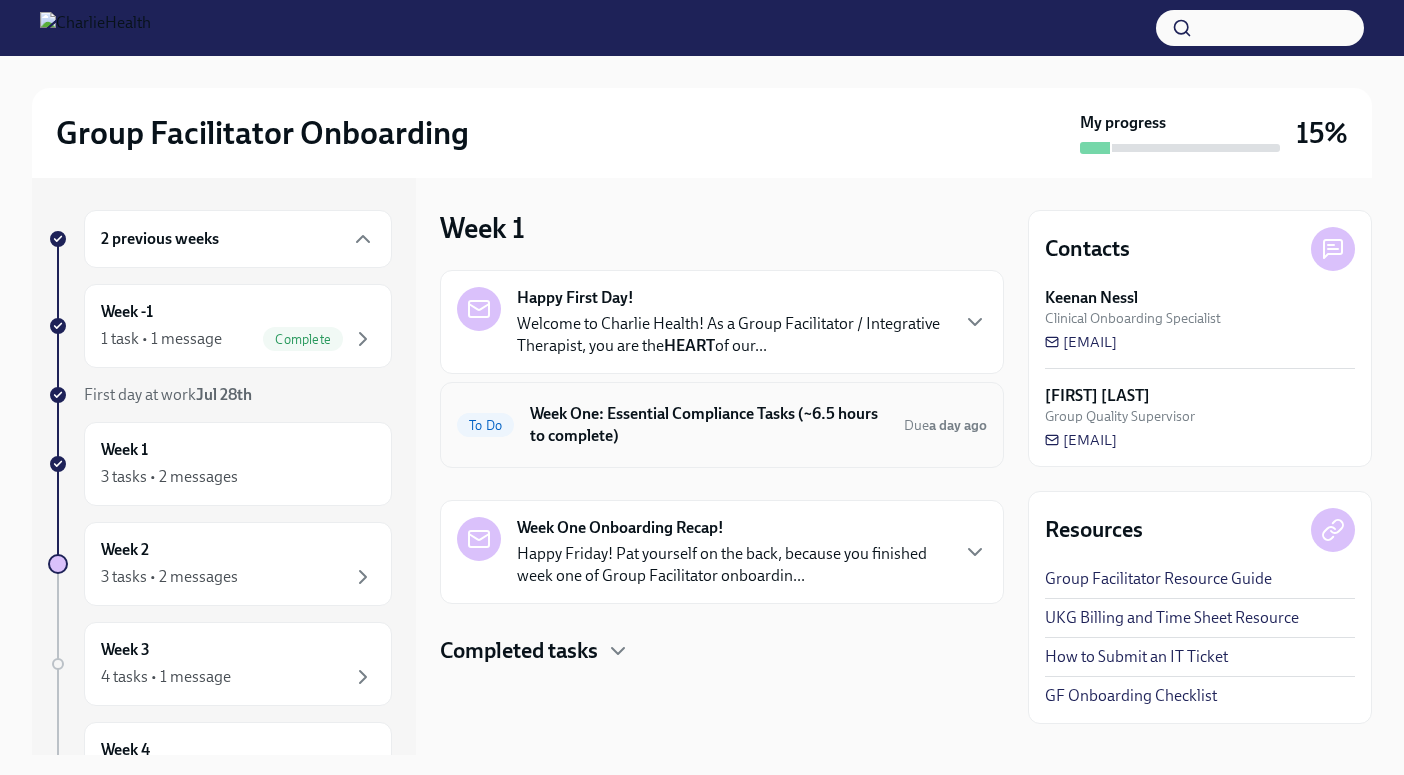 click on "Week One: Essential Compliance Tasks (~6.5 hours to complete)" at bounding box center (709, 425) 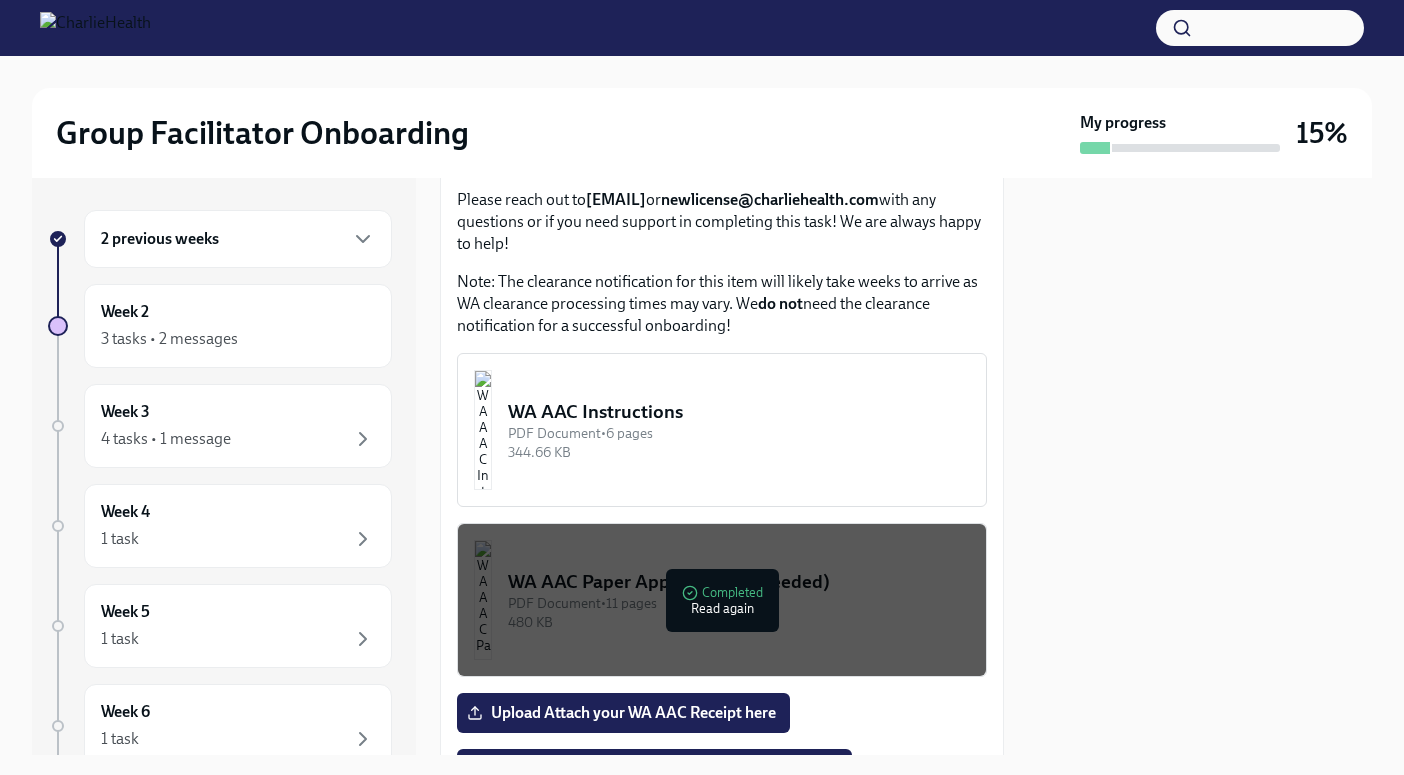 scroll, scrollTop: 1739, scrollLeft: 0, axis: vertical 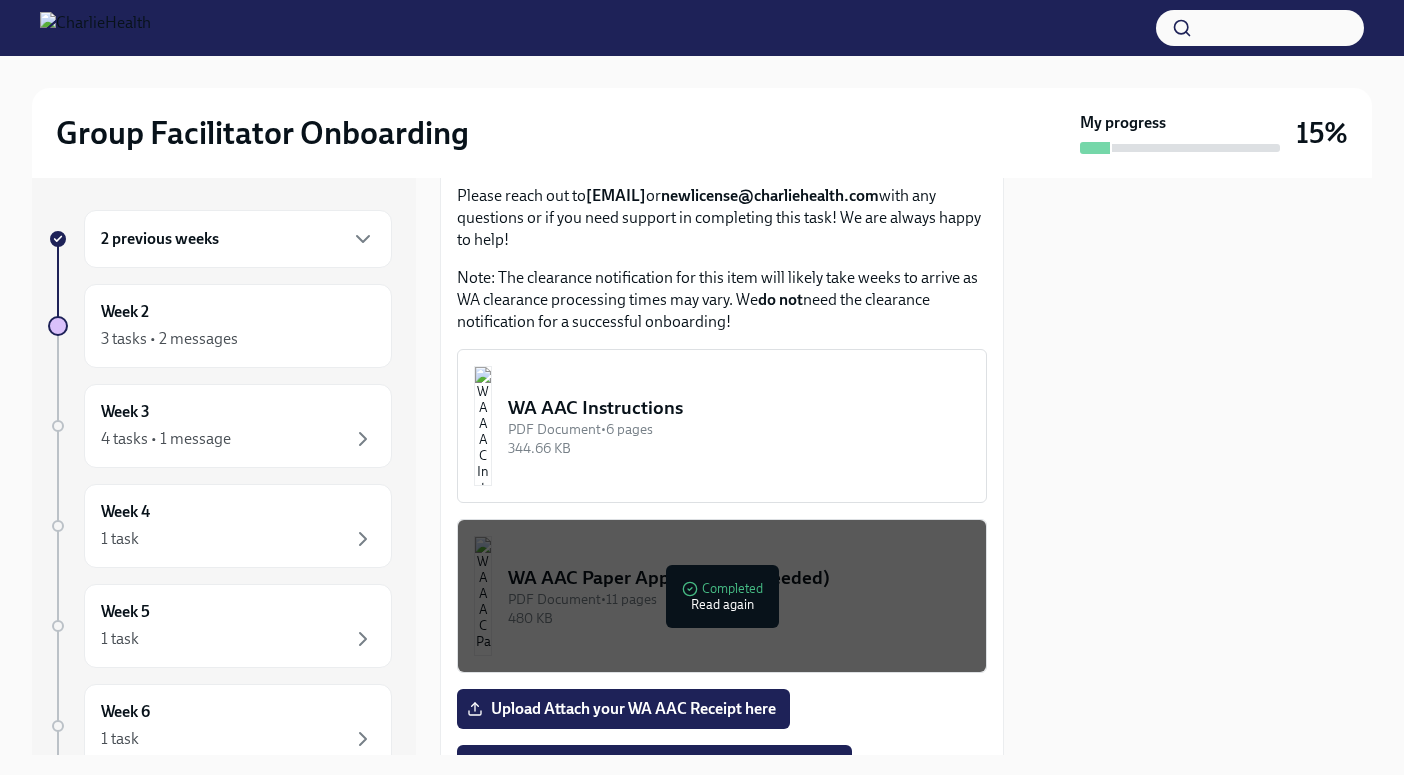 click on "WA AAC Paper Application (if needed)" at bounding box center (739, 578) 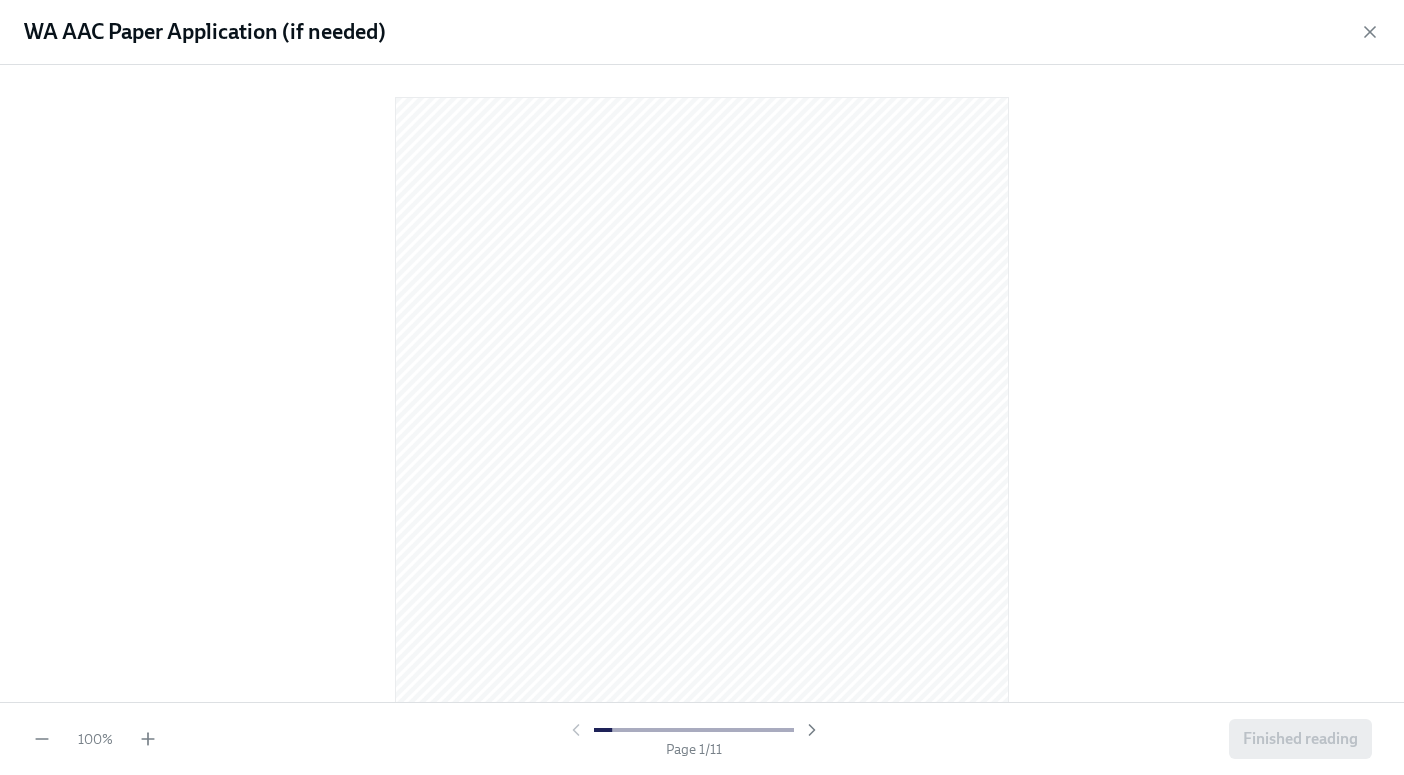 click on "WA AAC Paper Application (if needed)" at bounding box center [205, 32] 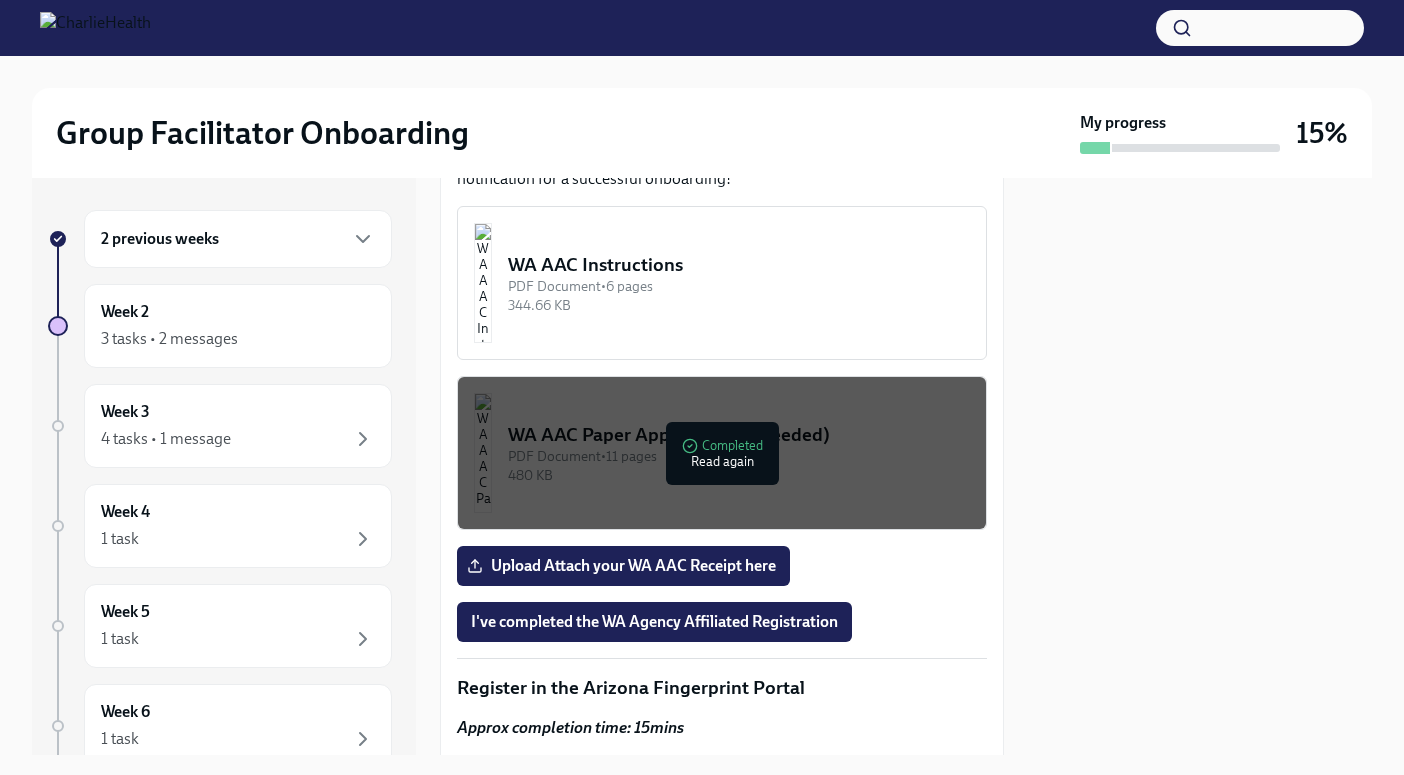 scroll, scrollTop: 1885, scrollLeft: 0, axis: vertical 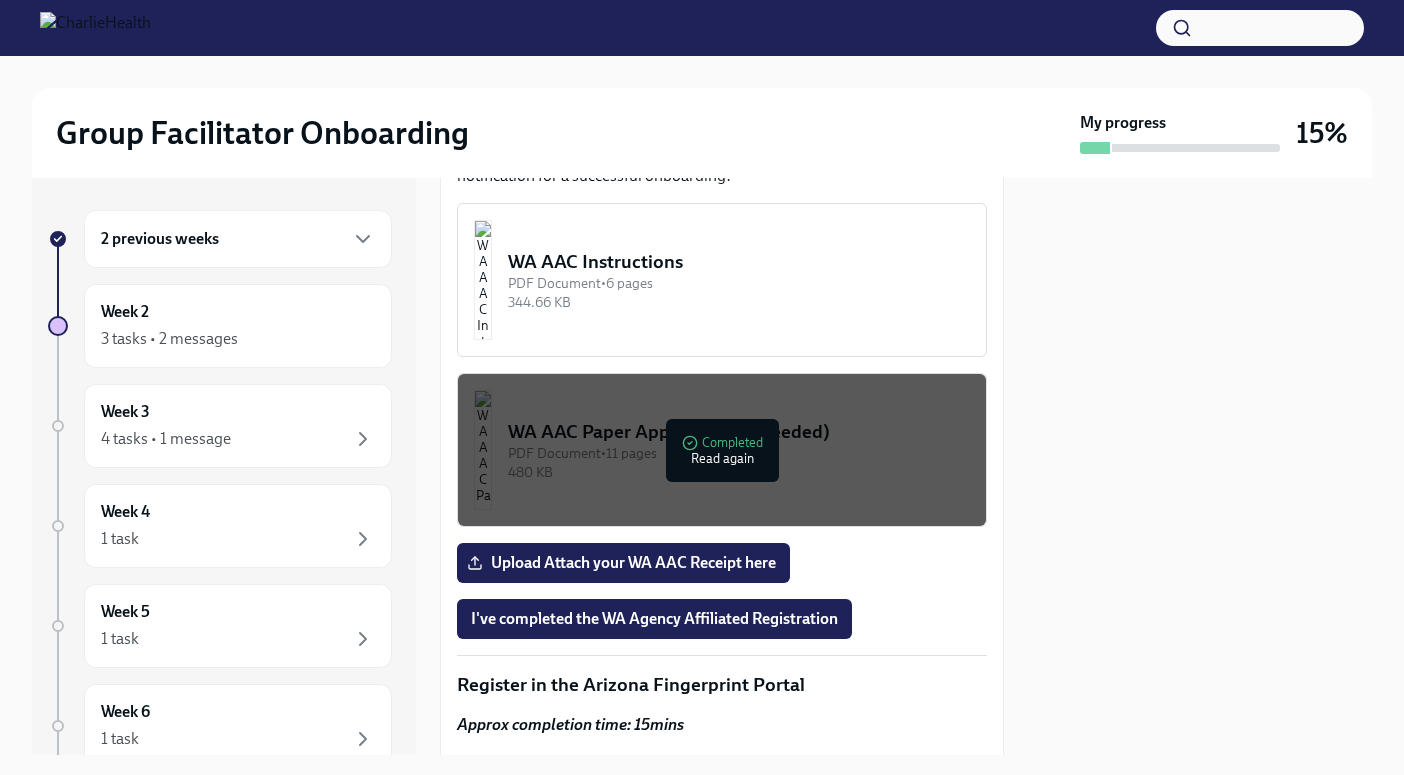 click on "PDF Document  •  11 pages" at bounding box center (739, 453) 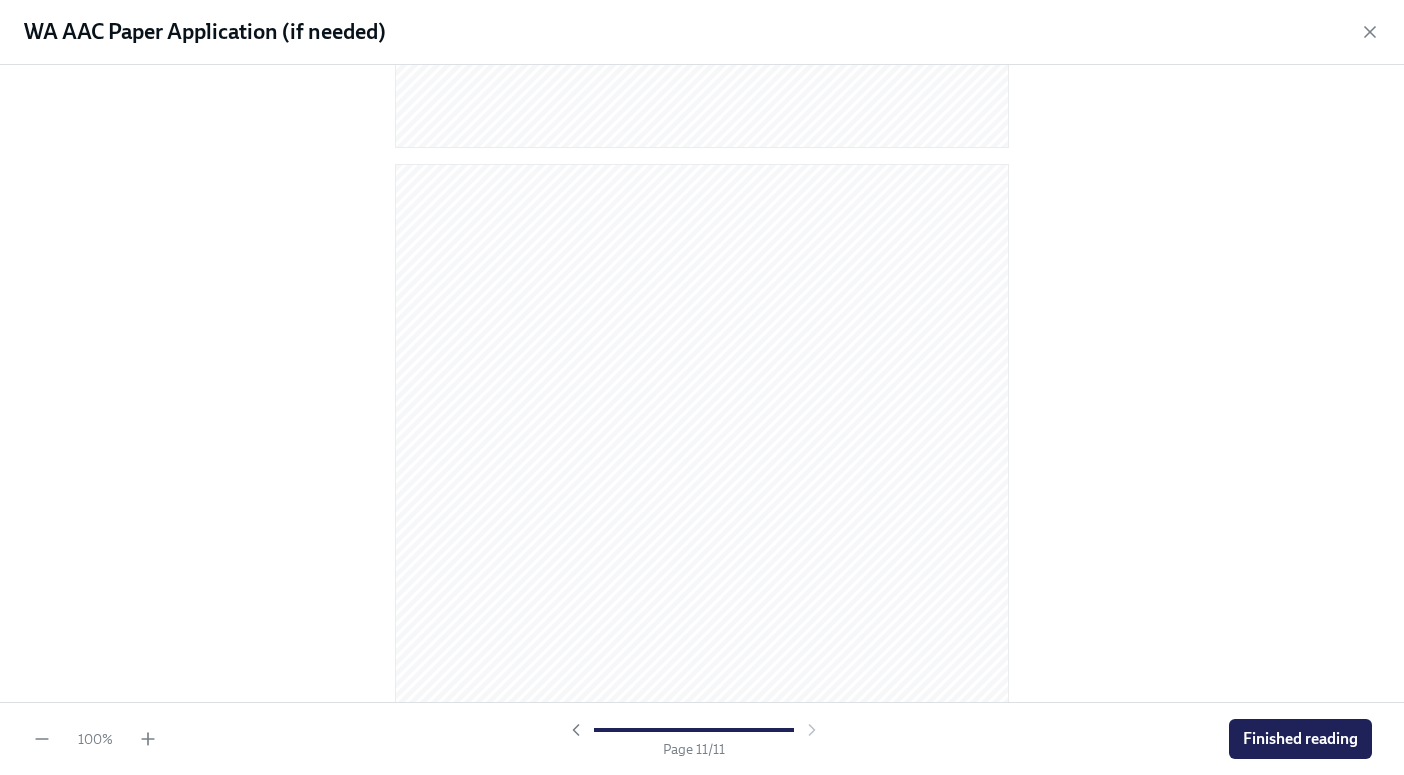 scroll, scrollTop: 7963, scrollLeft: 0, axis: vertical 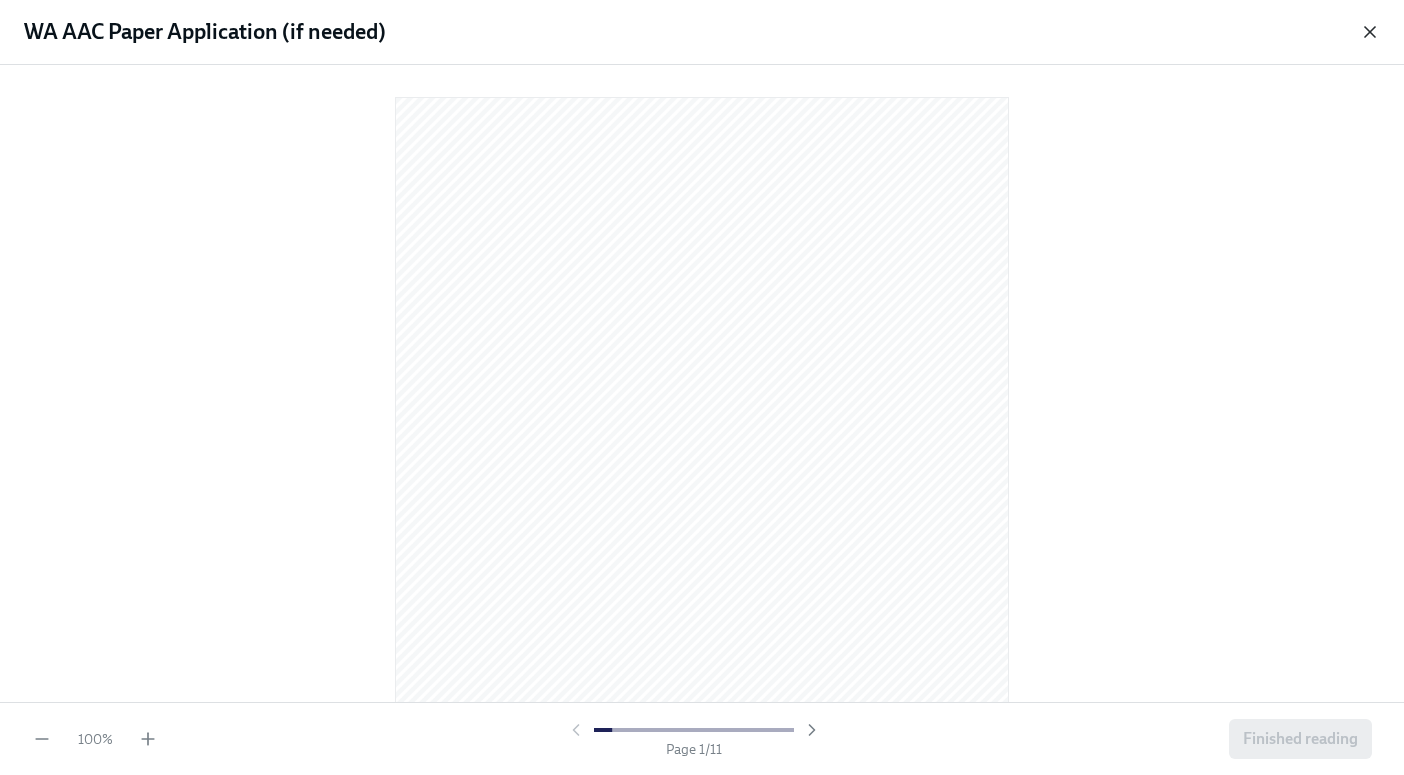 click 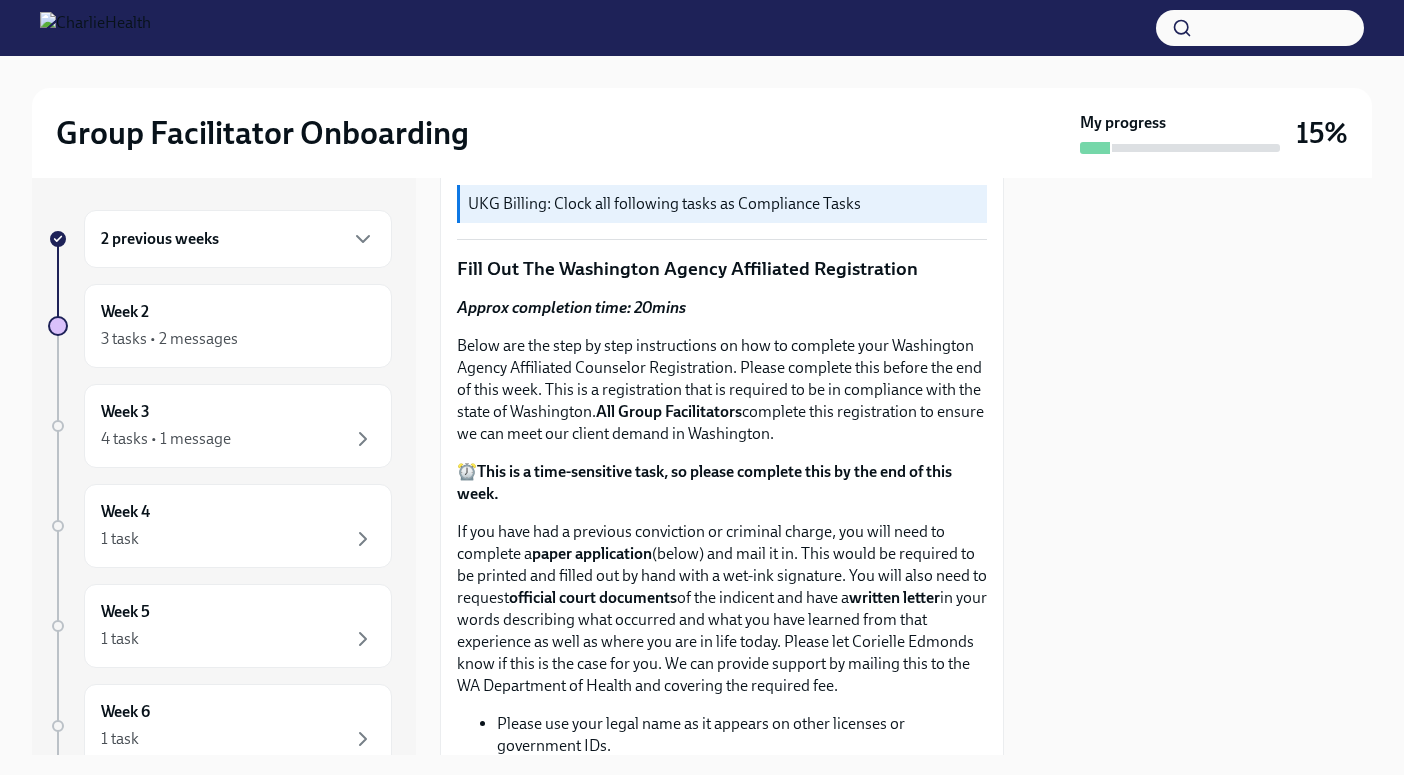 scroll, scrollTop: 685, scrollLeft: 0, axis: vertical 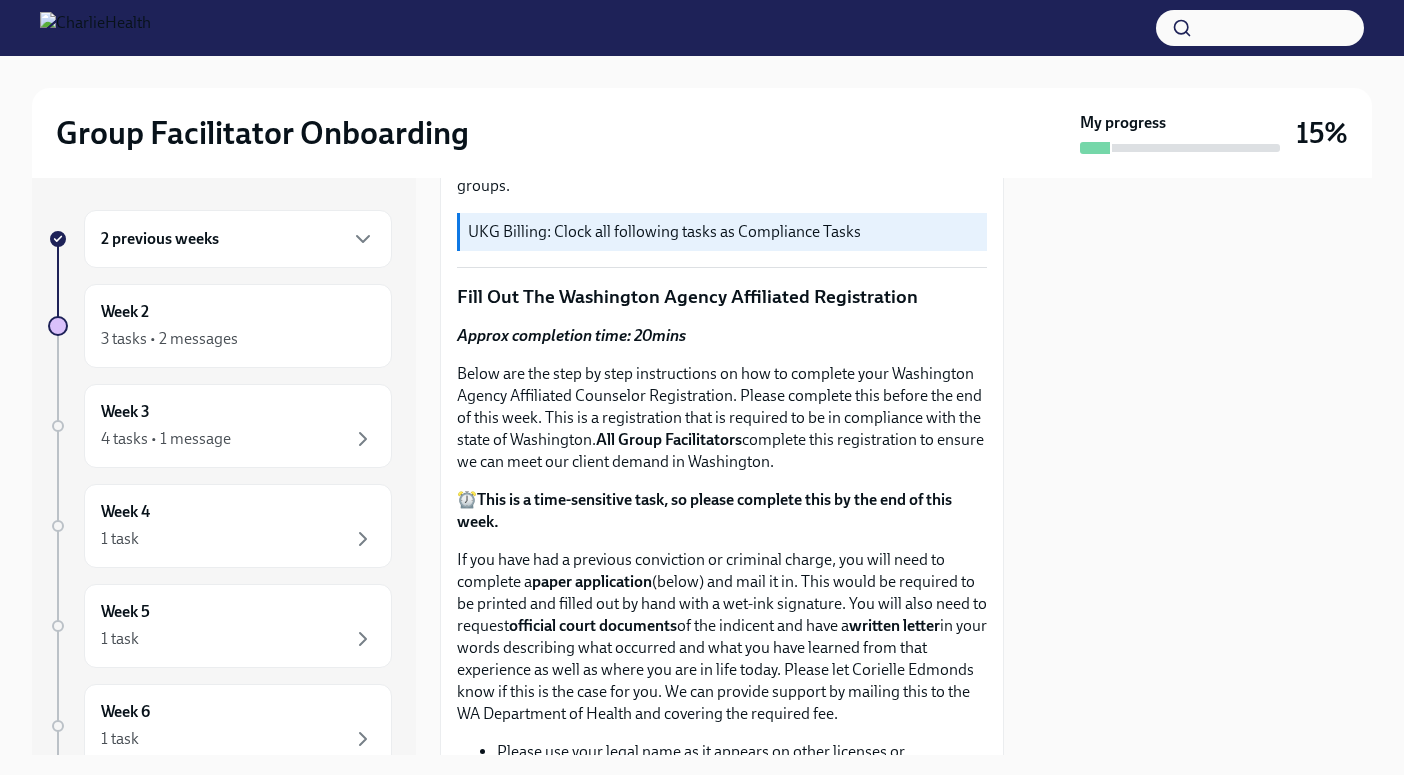 click on "Fill Out The Washington Agency Affiliated Registration" at bounding box center (722, 297) 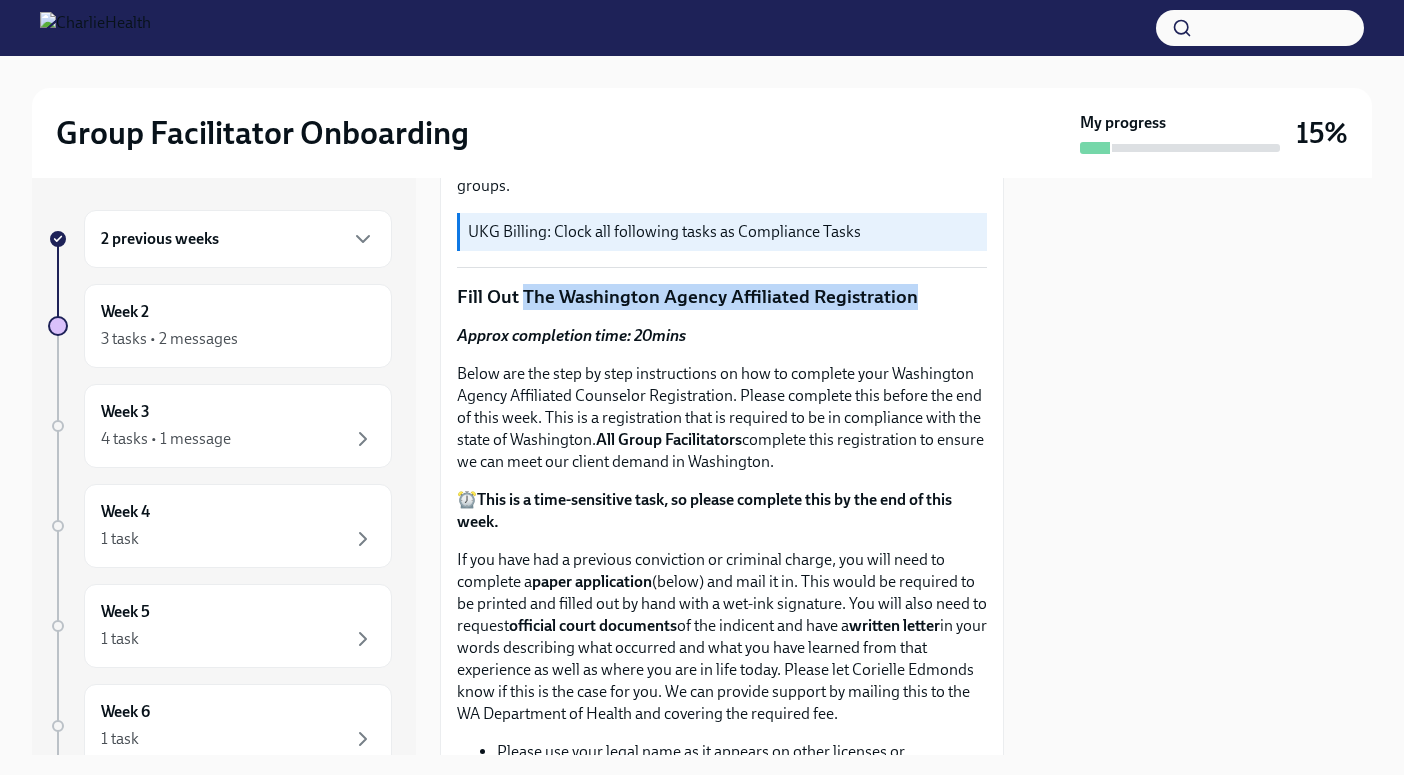 drag, startPoint x: 525, startPoint y: 284, endPoint x: 913, endPoint y: 291, distance: 388.06314 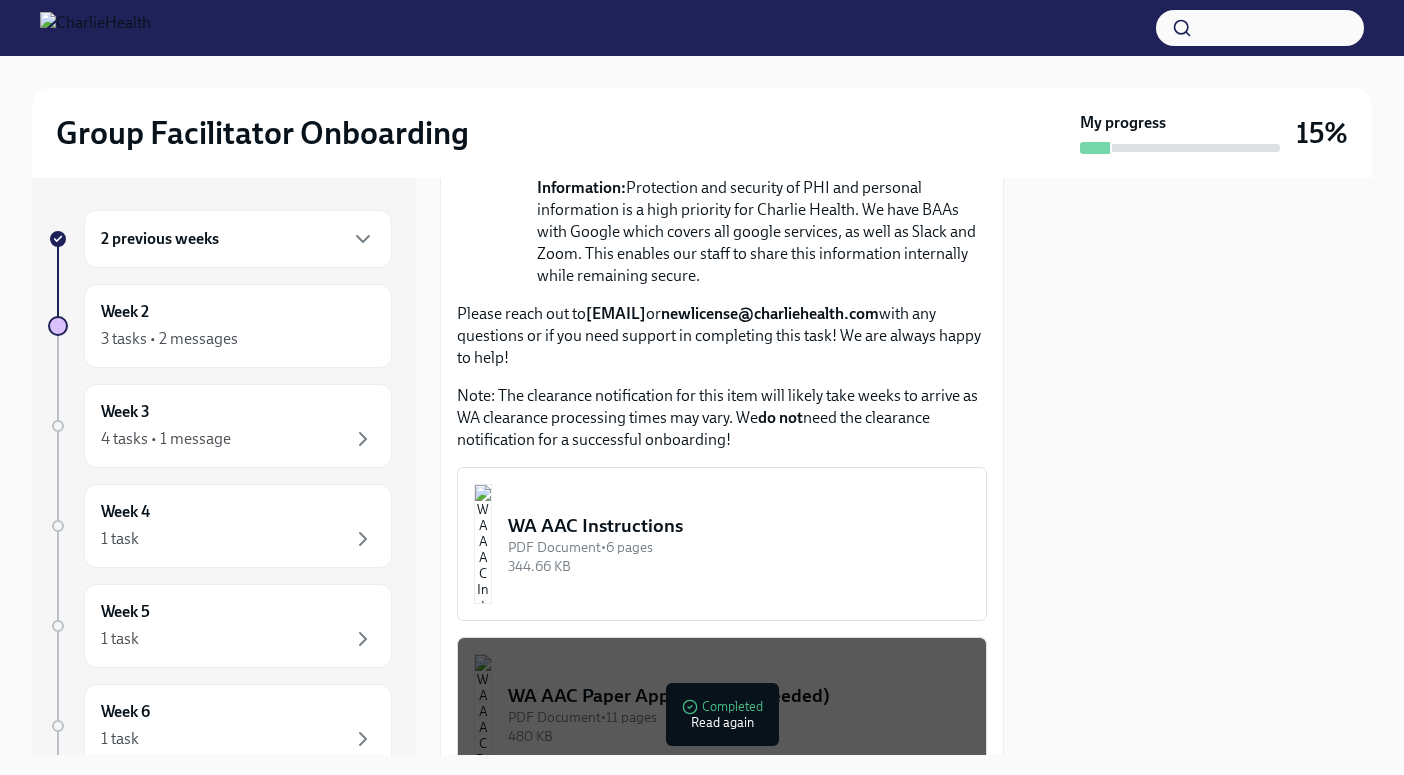 scroll, scrollTop: 1952, scrollLeft: 0, axis: vertical 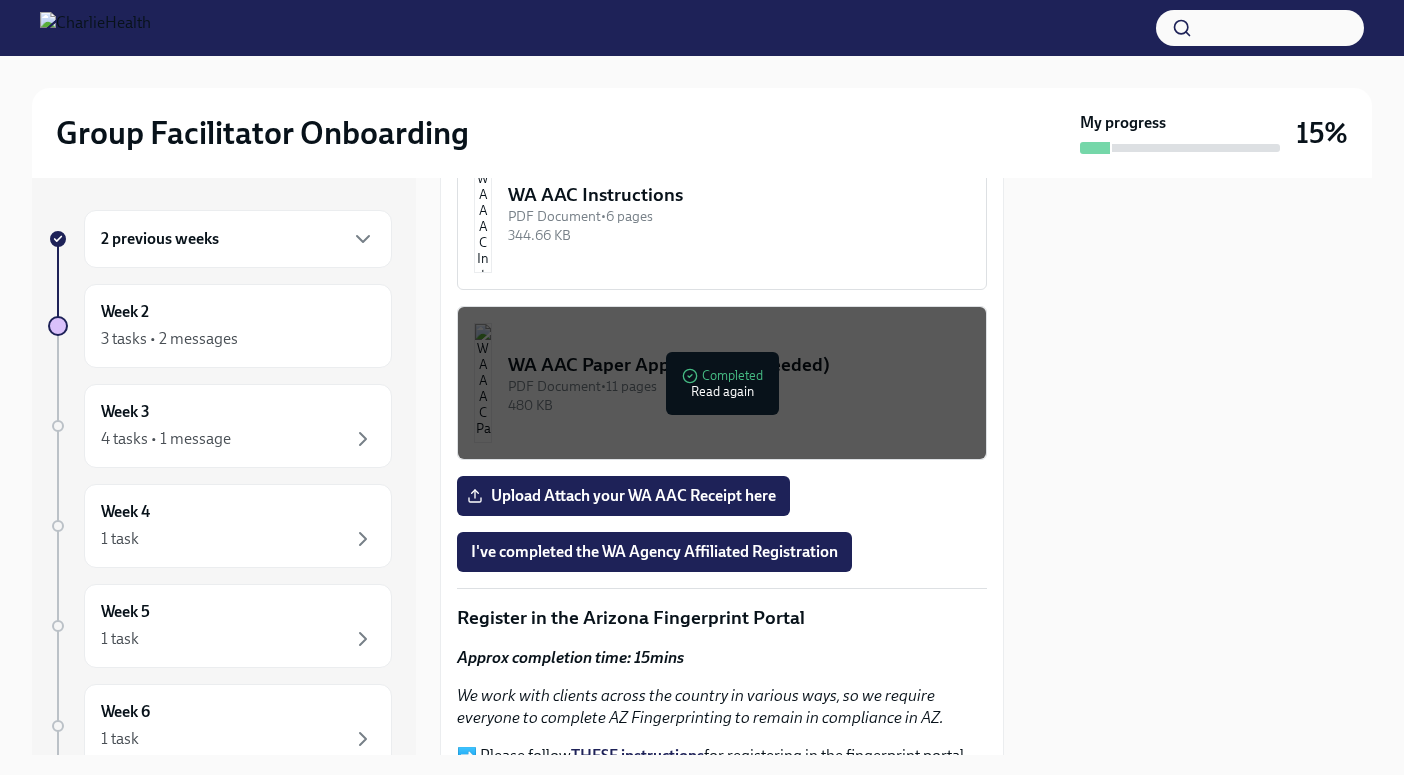 click on "480 KB" at bounding box center (739, 405) 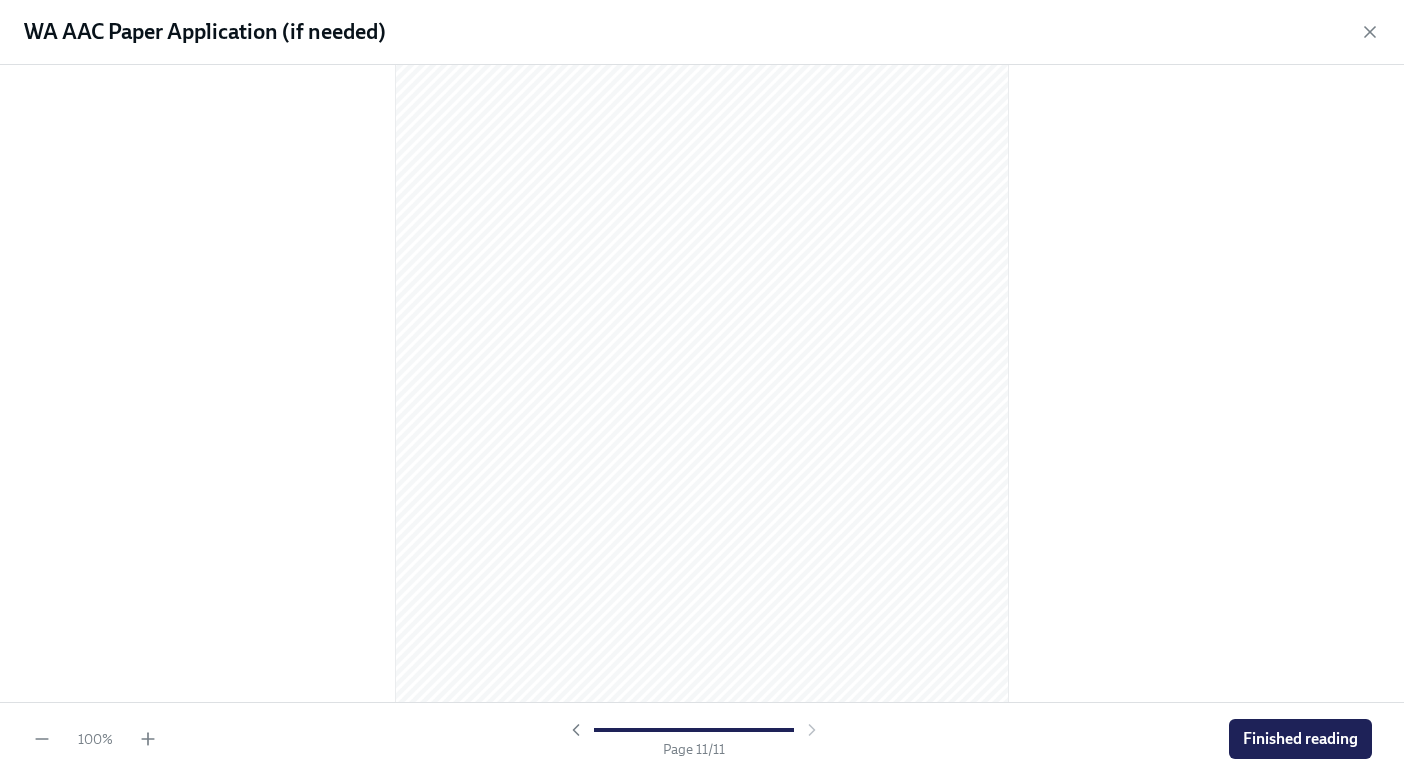 scroll, scrollTop: 8260, scrollLeft: 0, axis: vertical 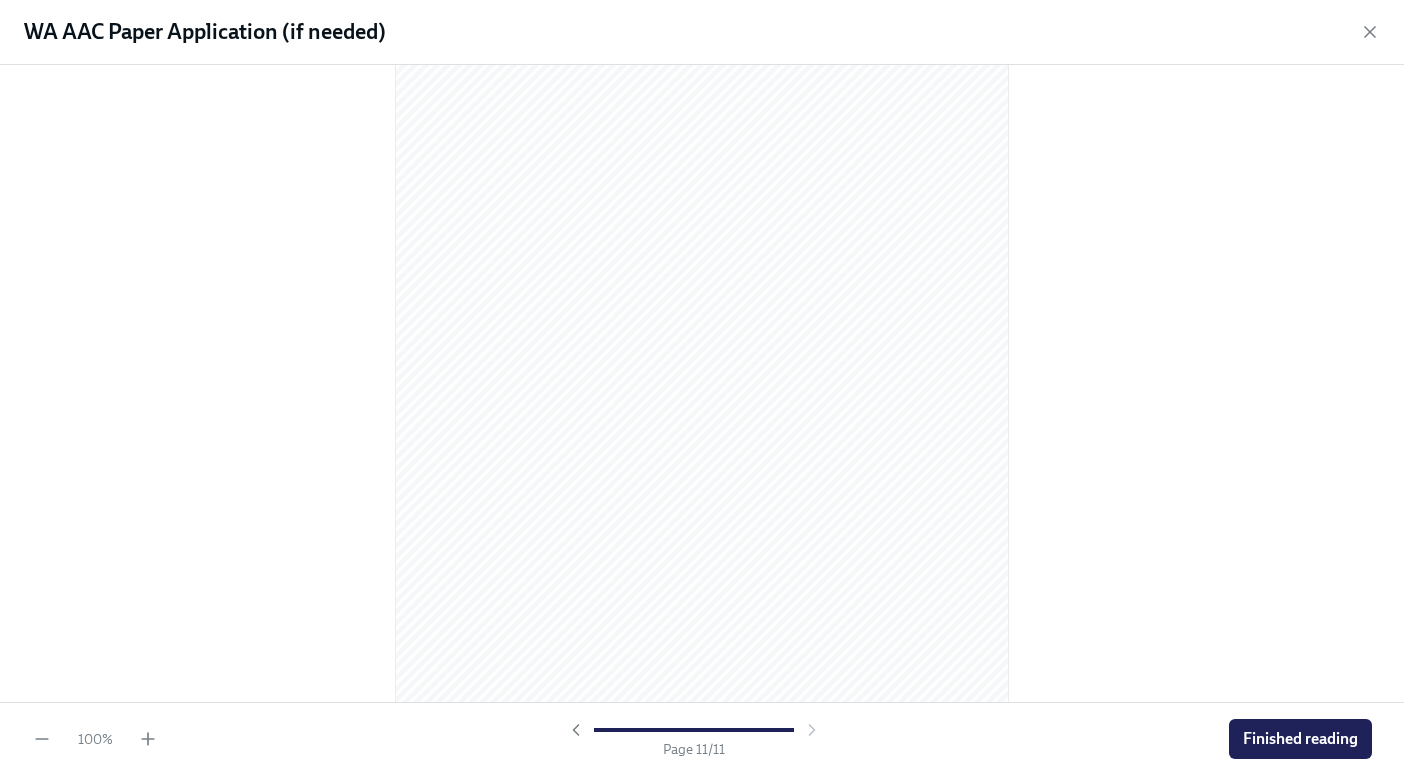 click 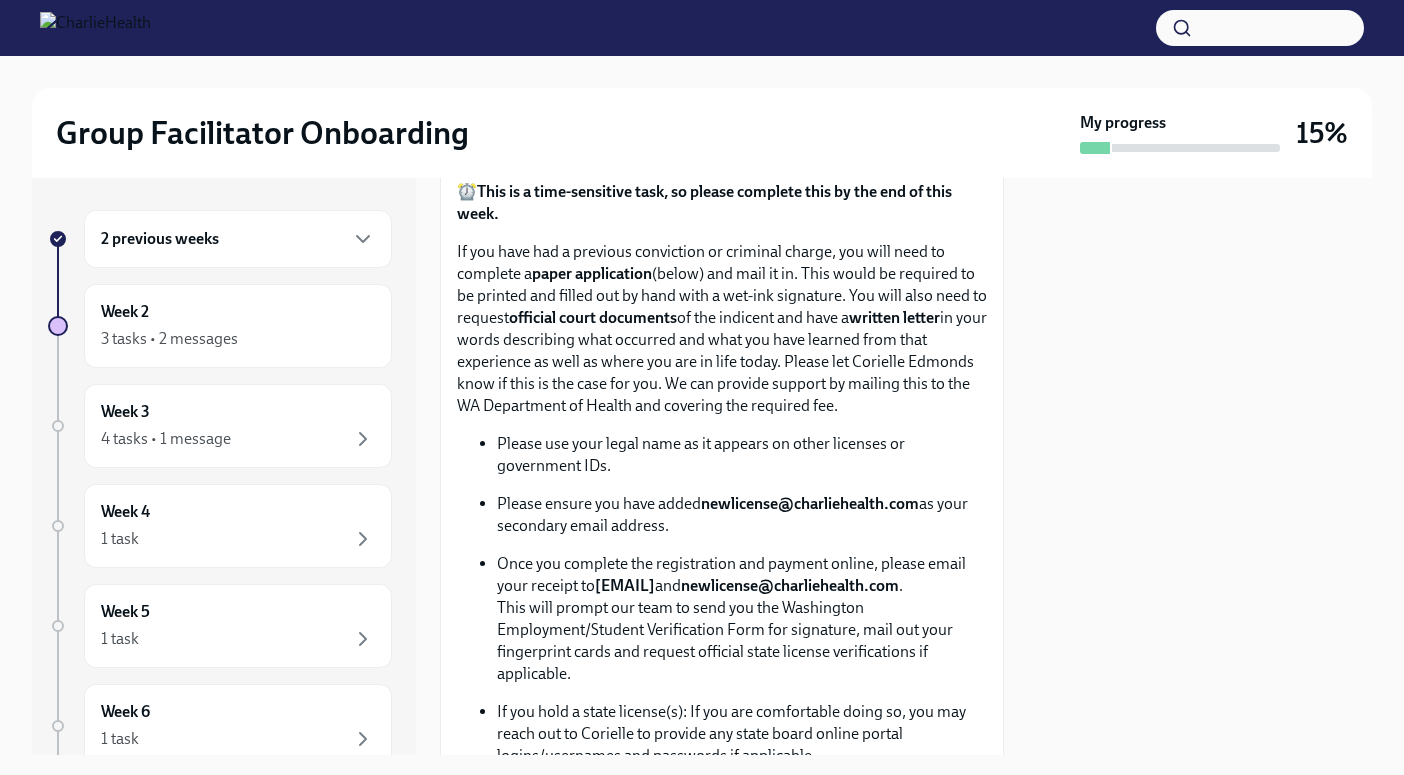 scroll, scrollTop: 770, scrollLeft: 0, axis: vertical 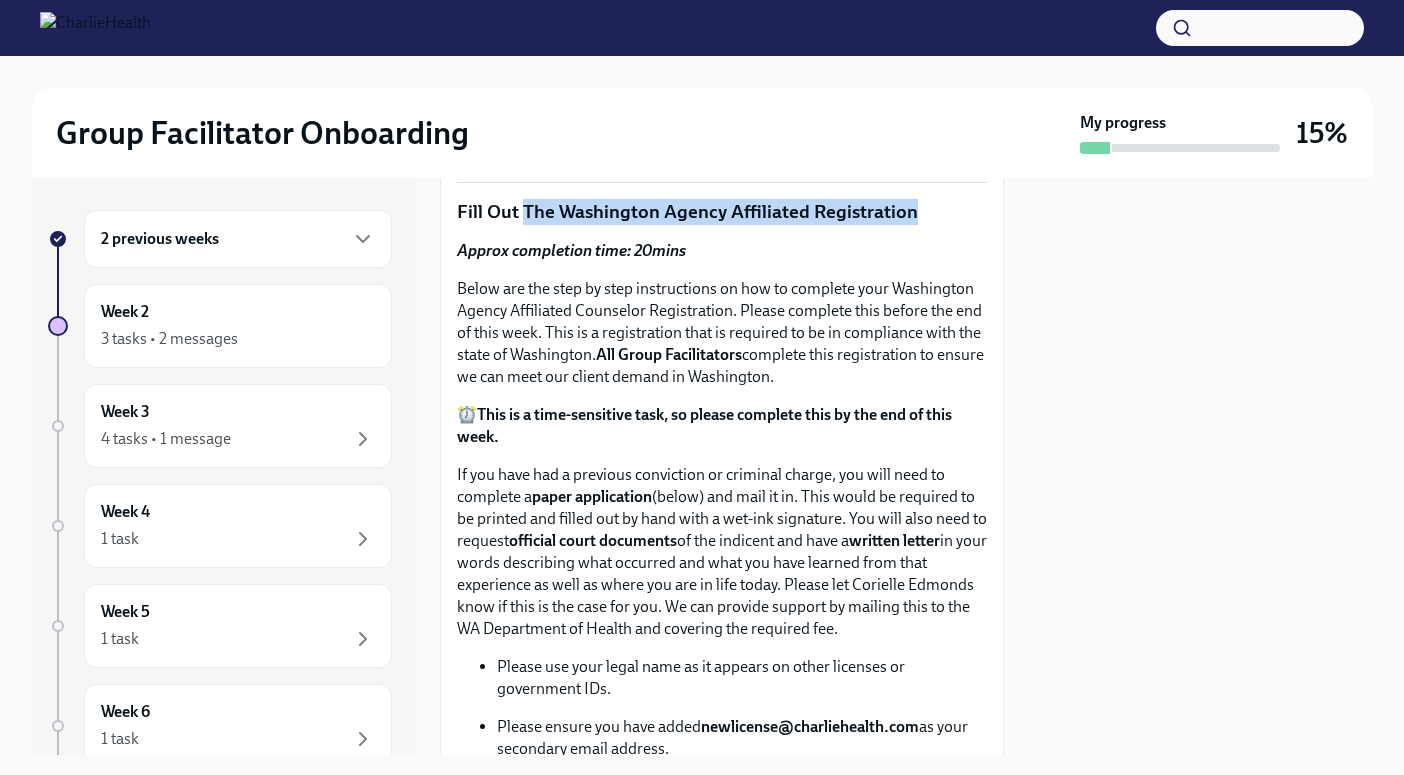 copy on "The Washington Agency Affiliated Registration" 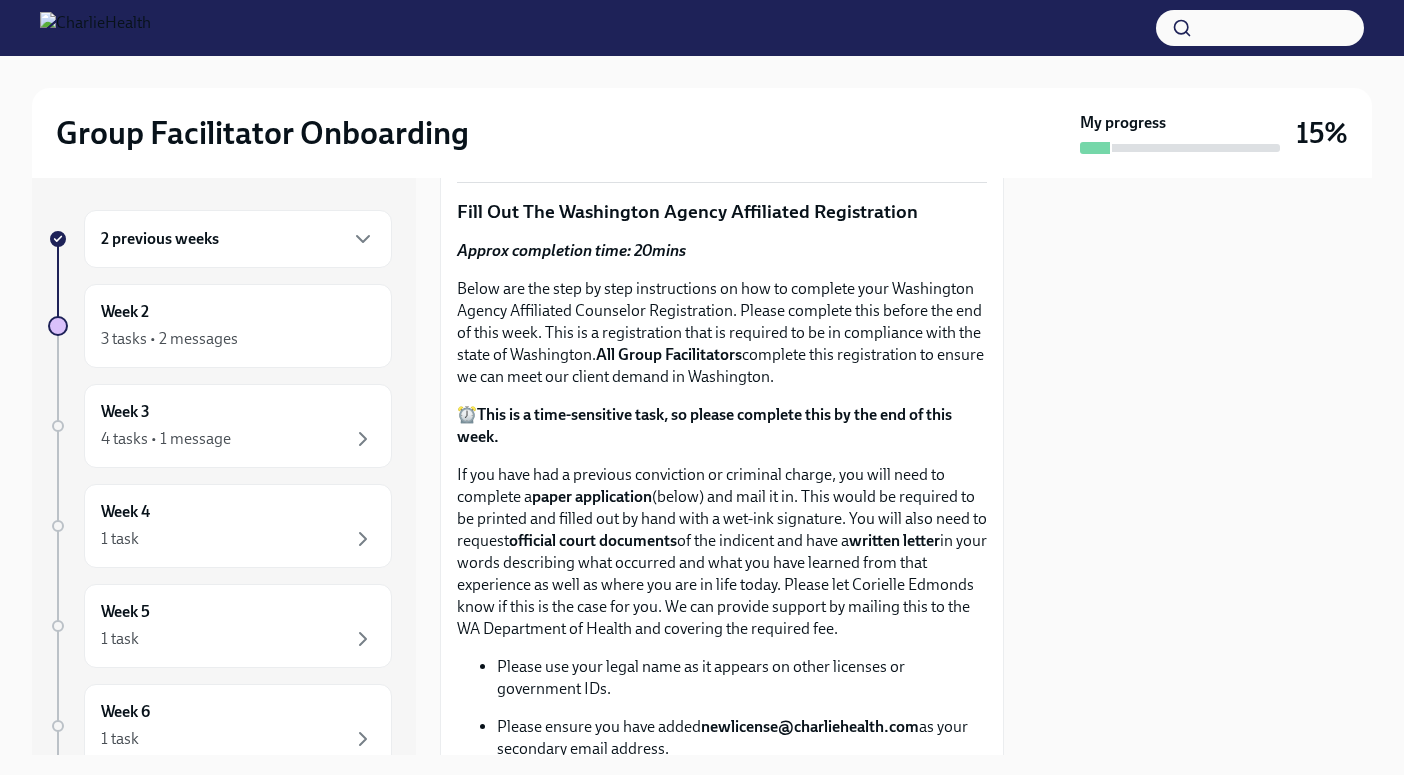 click on "2 previous weeks" at bounding box center [160, 239] 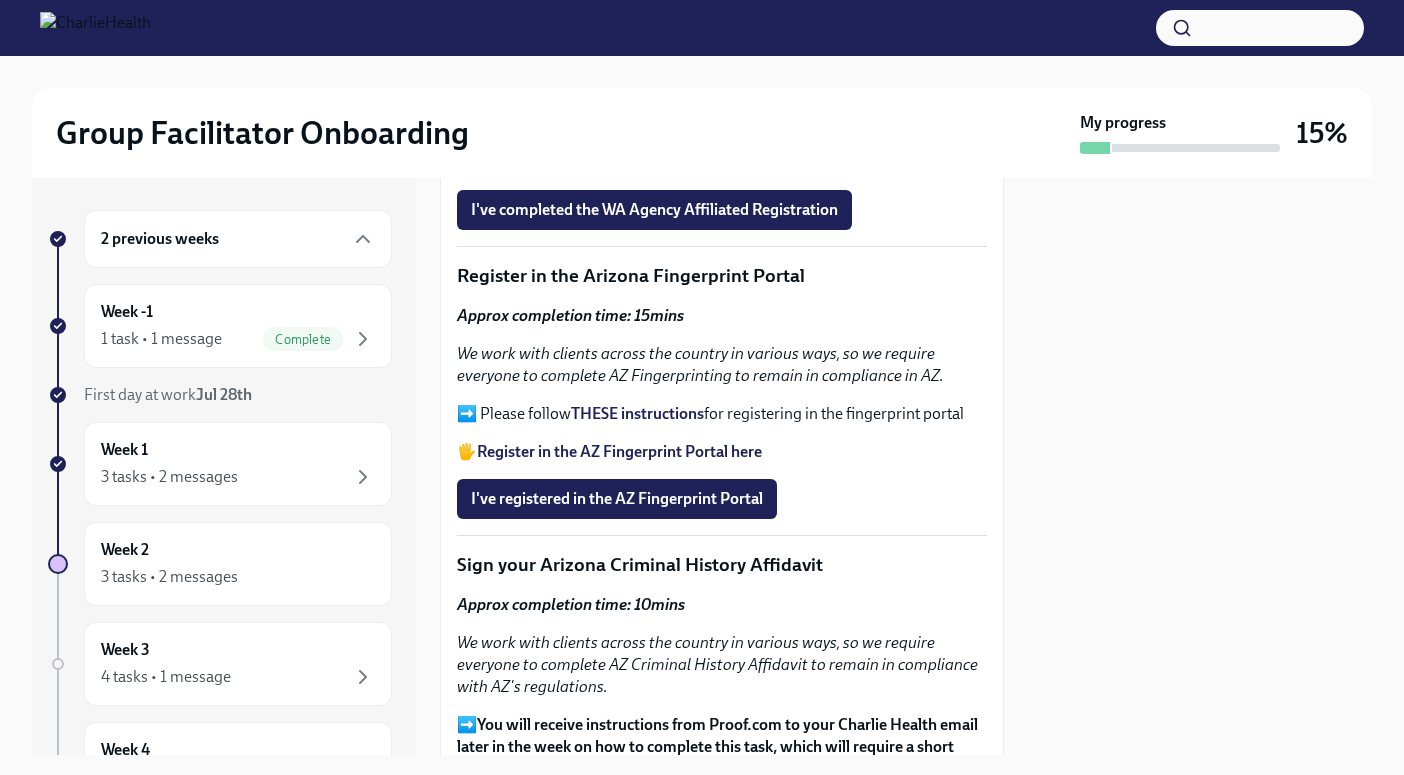 scroll, scrollTop: 2290, scrollLeft: 0, axis: vertical 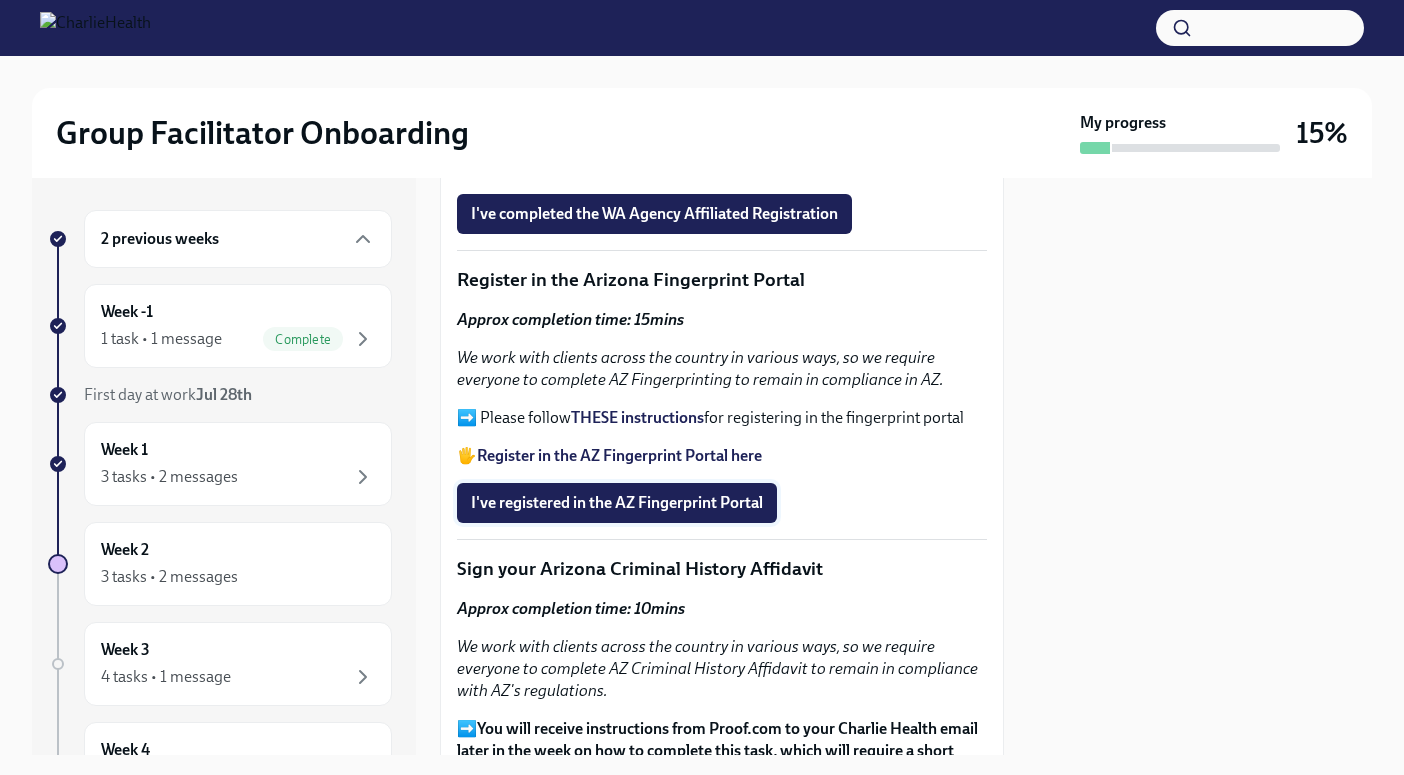 click on "I've registered in the AZ Fingerprint Portal" at bounding box center [617, 503] 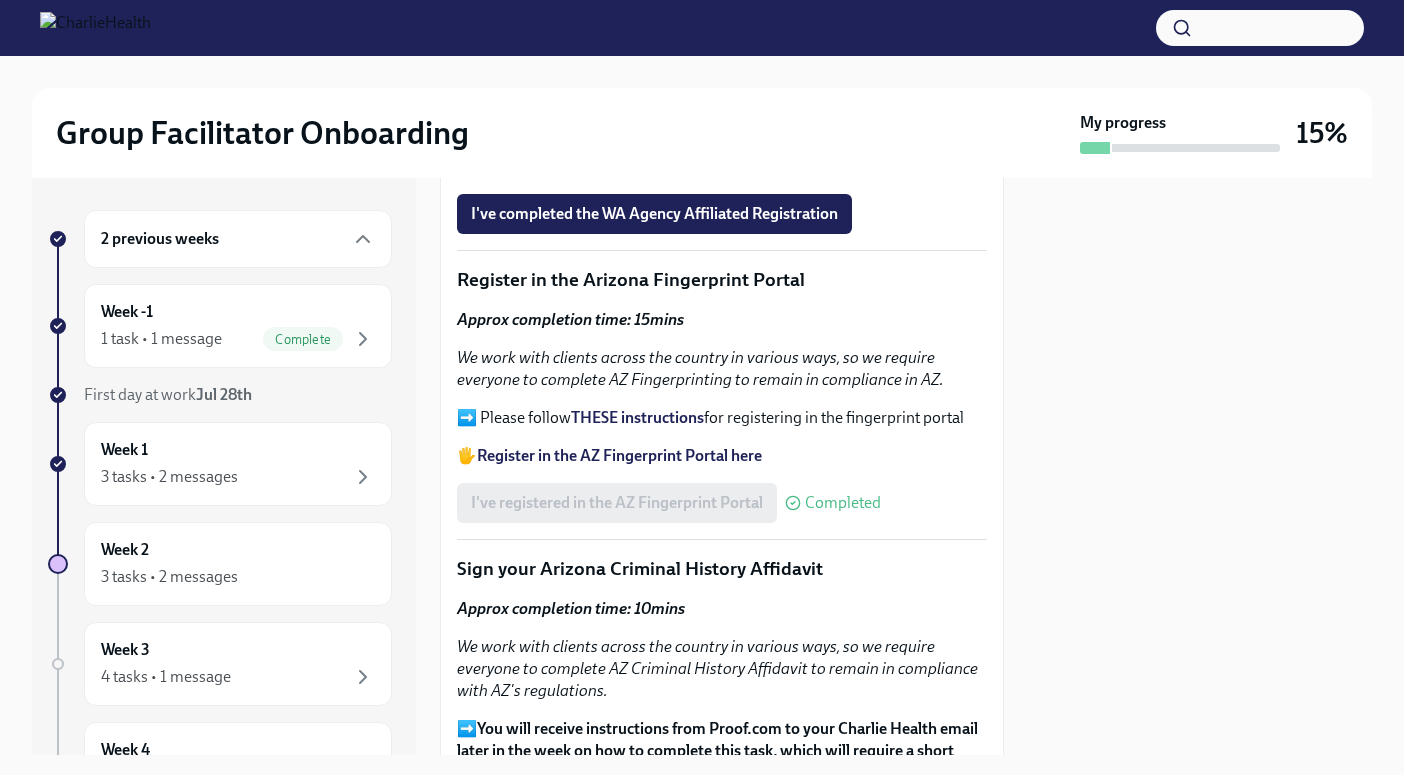 click on "I've registered in the AZ Fingerprint Portal Completed" at bounding box center (669, 503) 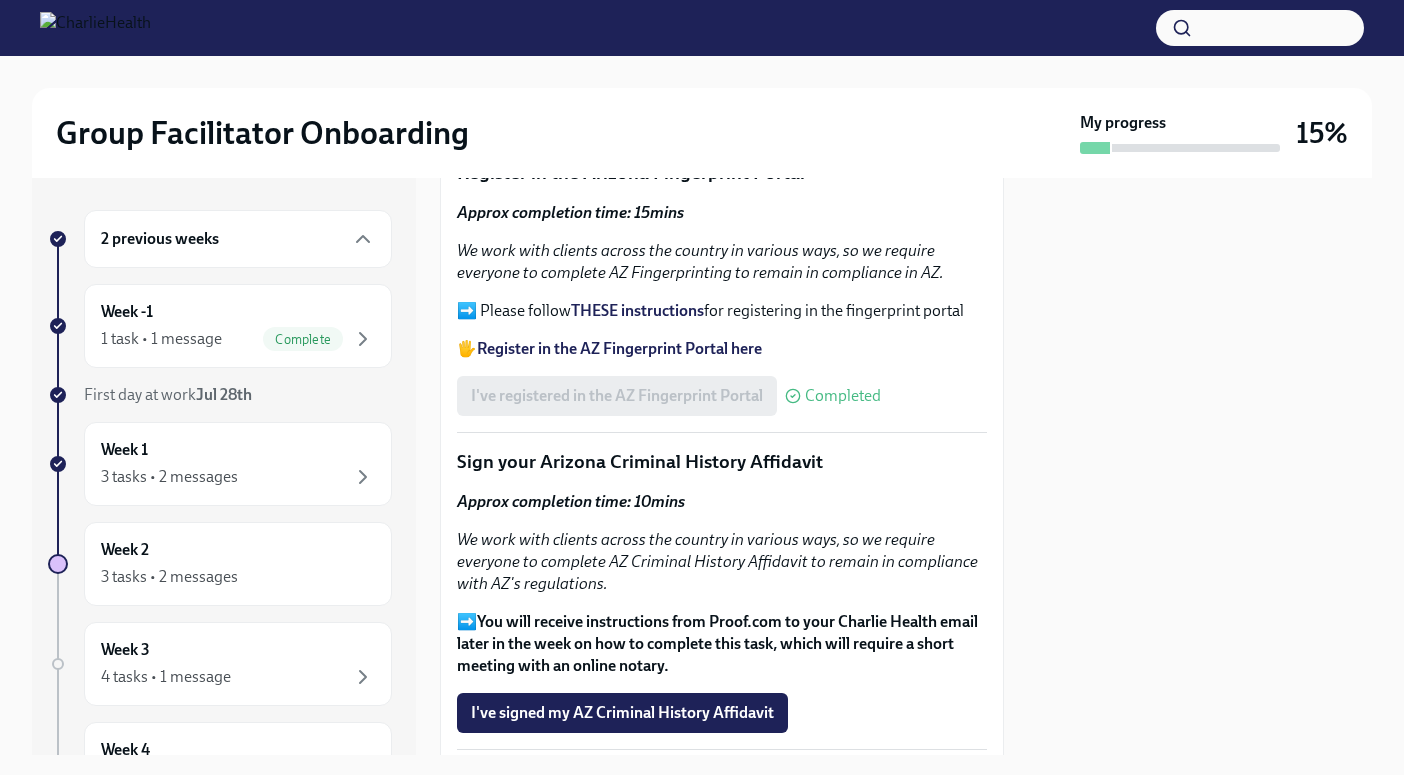scroll, scrollTop: 2449, scrollLeft: 0, axis: vertical 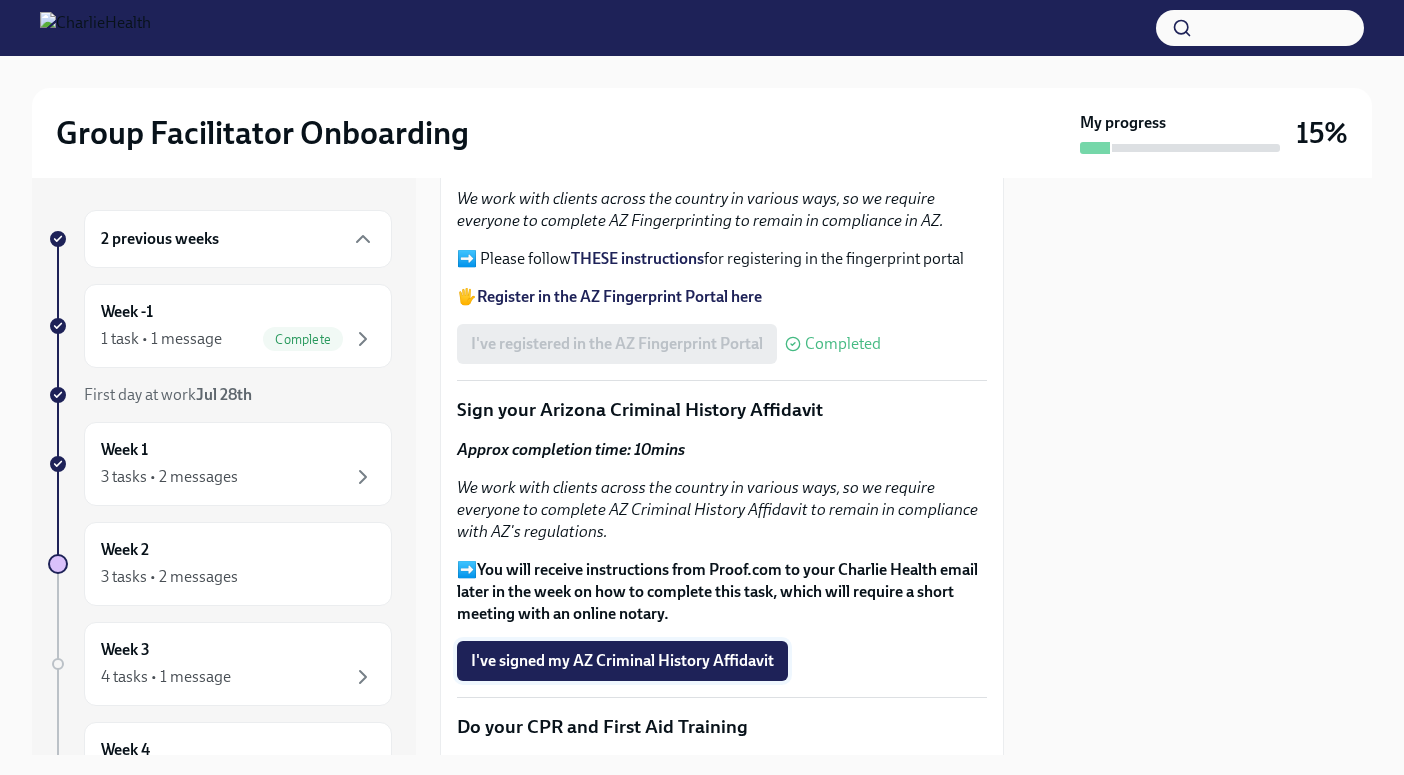 click on "I've signed my AZ Criminal History Affidavit" at bounding box center (622, 661) 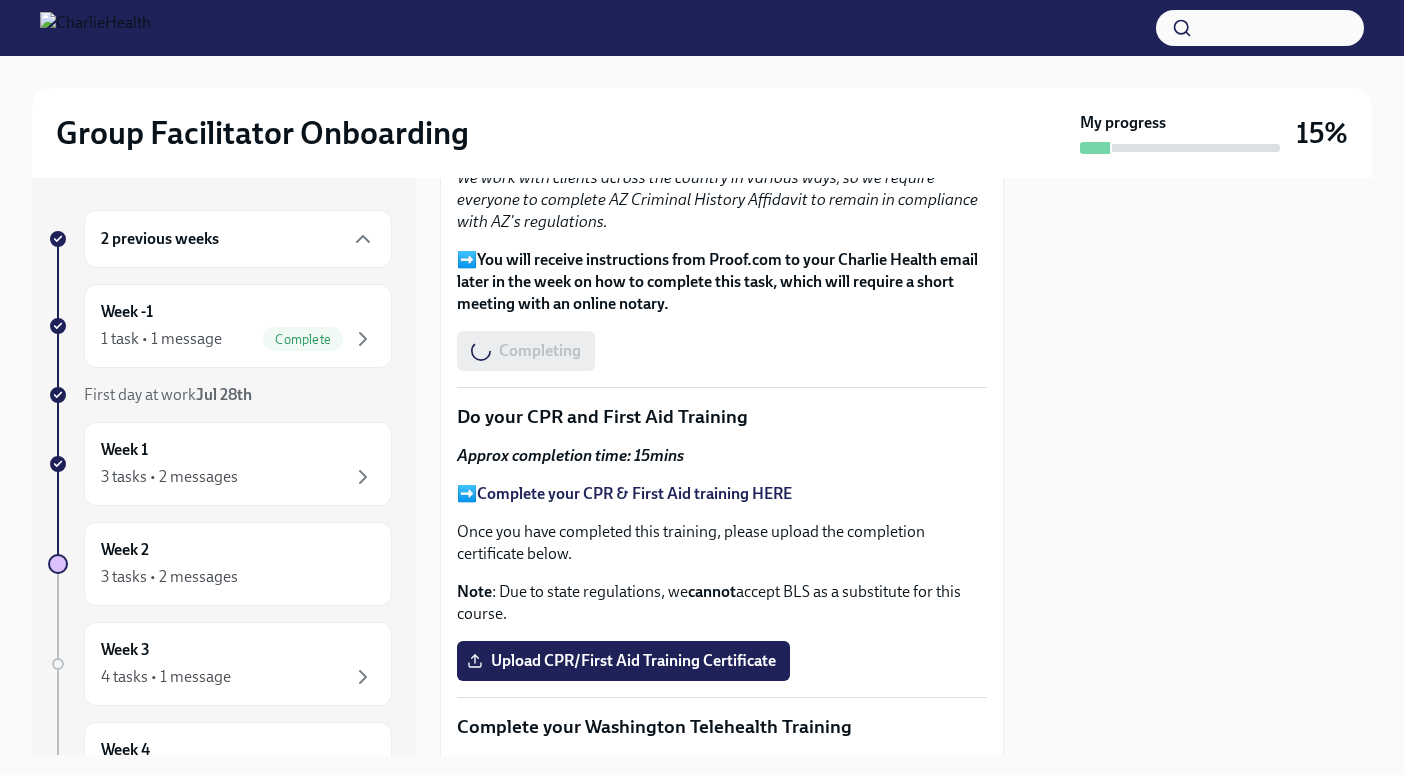 scroll, scrollTop: 2776, scrollLeft: 0, axis: vertical 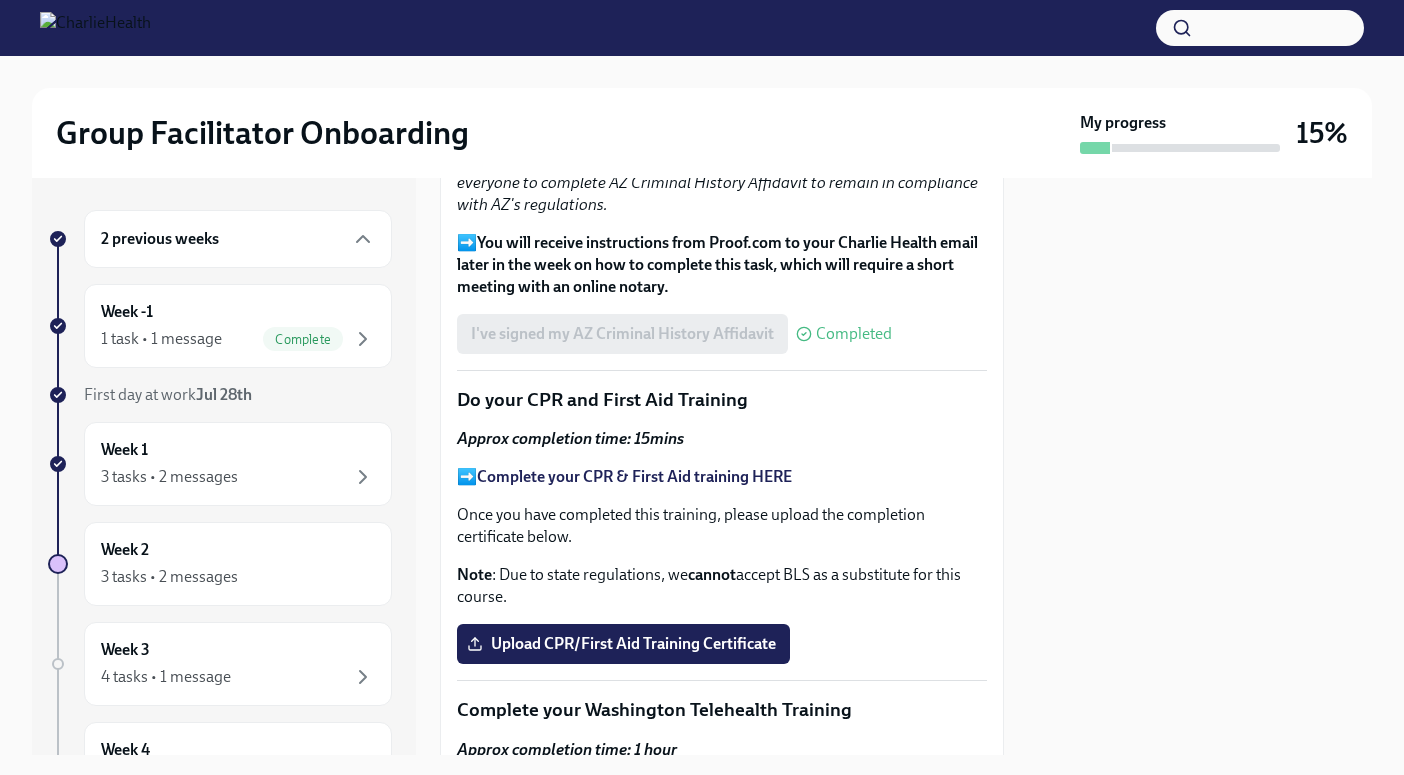click on "Complete your CPR & First Aid training HERE" at bounding box center [634, 476] 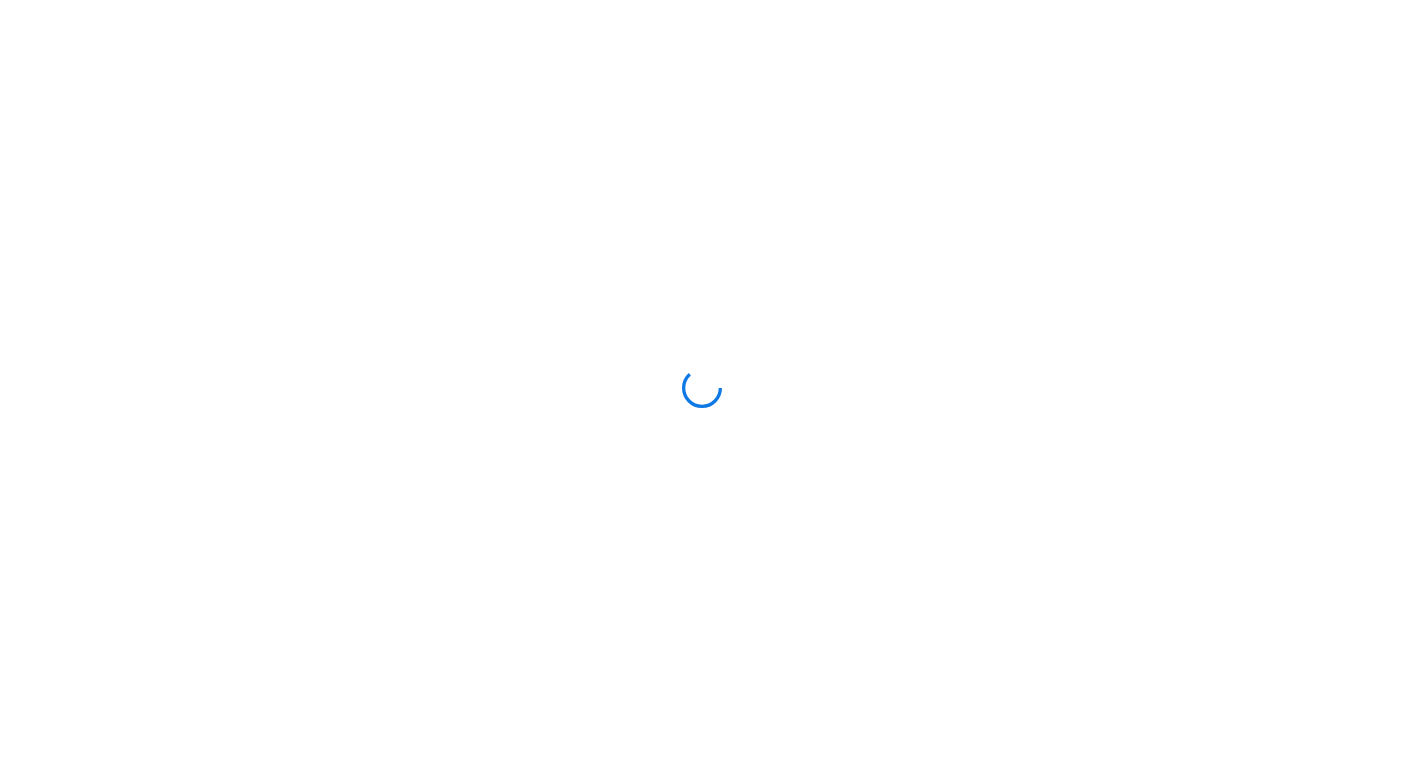 scroll, scrollTop: 0, scrollLeft: 0, axis: both 